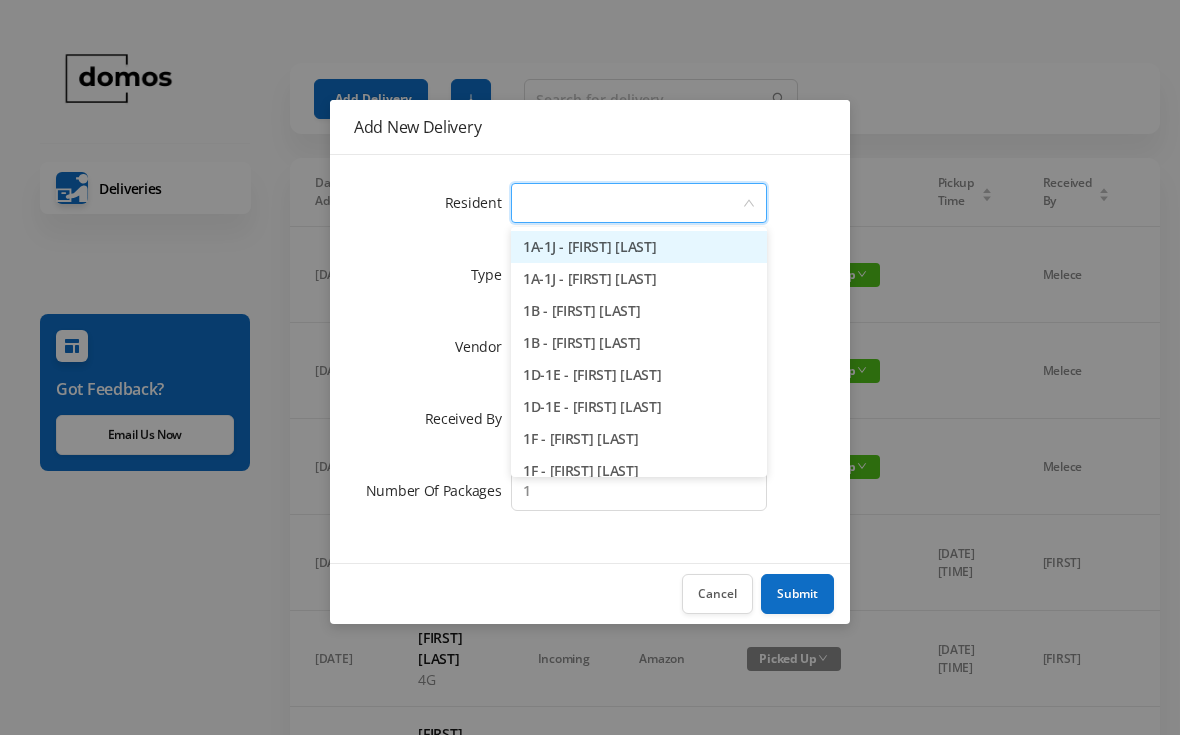 scroll, scrollTop: 0, scrollLeft: 0, axis: both 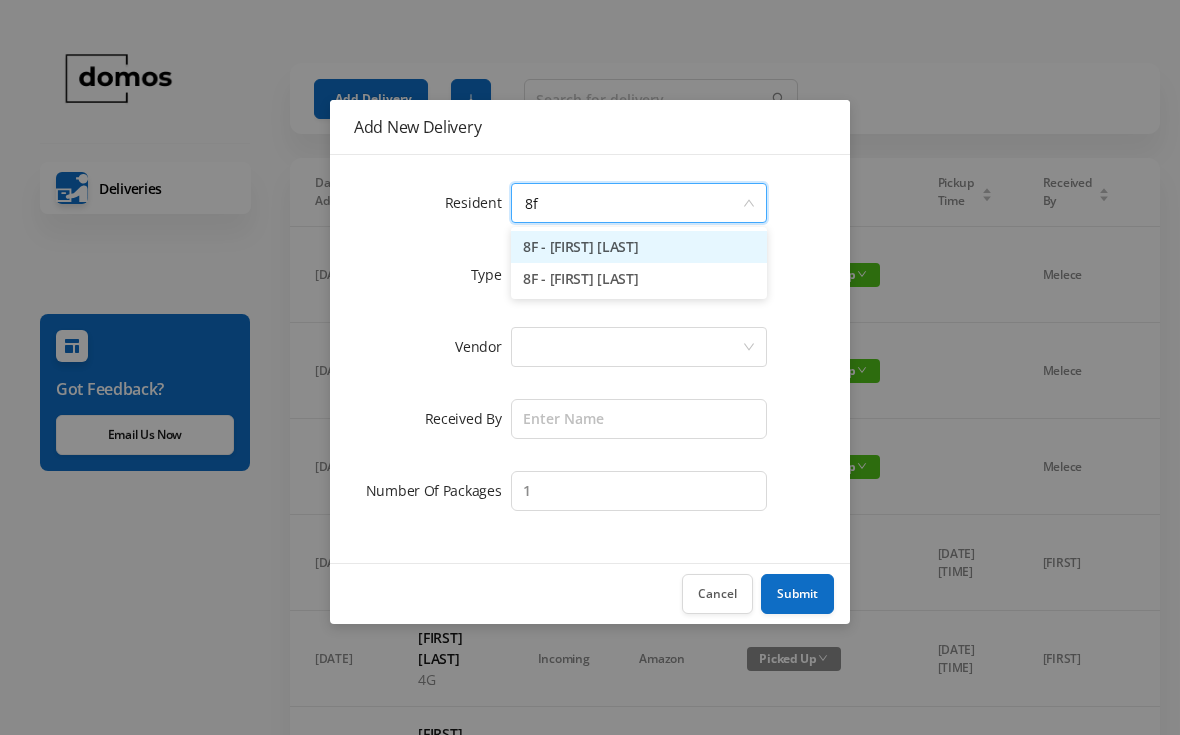 click on "8F - [FIRST] [LAST]" at bounding box center [639, 247] 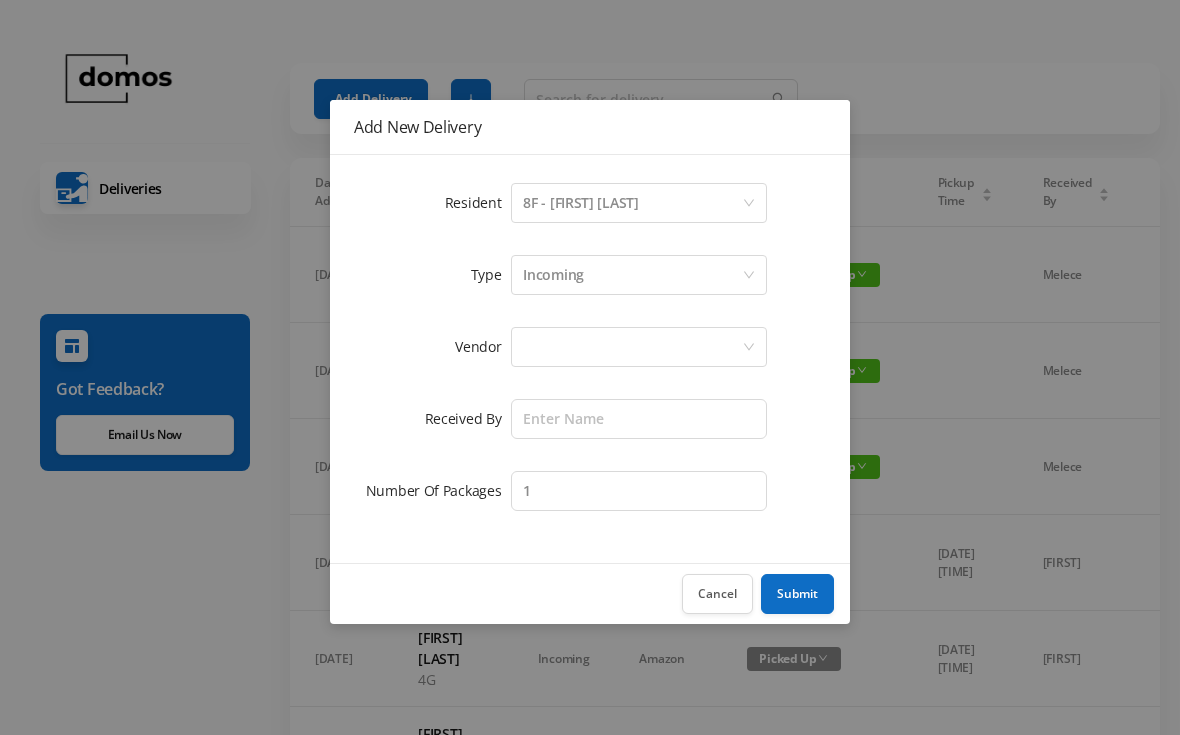 click on "Select a person  8F - [FIRST] [LAST]" at bounding box center [632, 203] 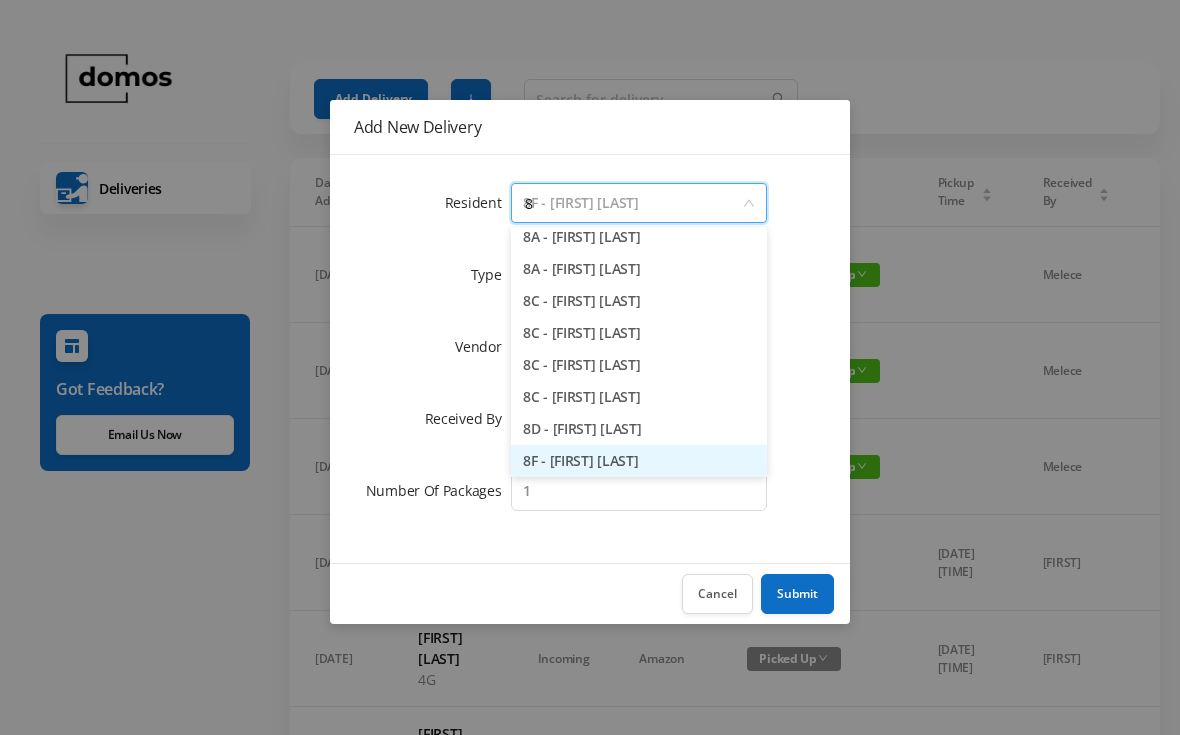 scroll, scrollTop: 4, scrollLeft: 0, axis: vertical 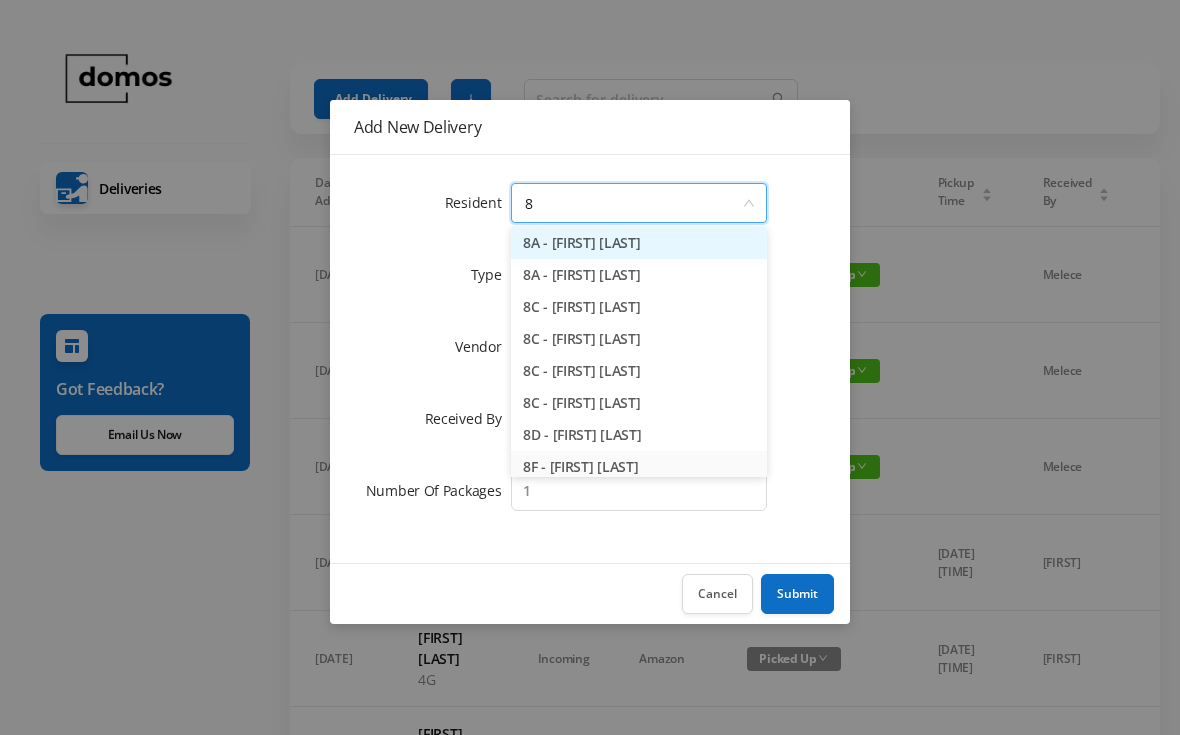 type on "8f" 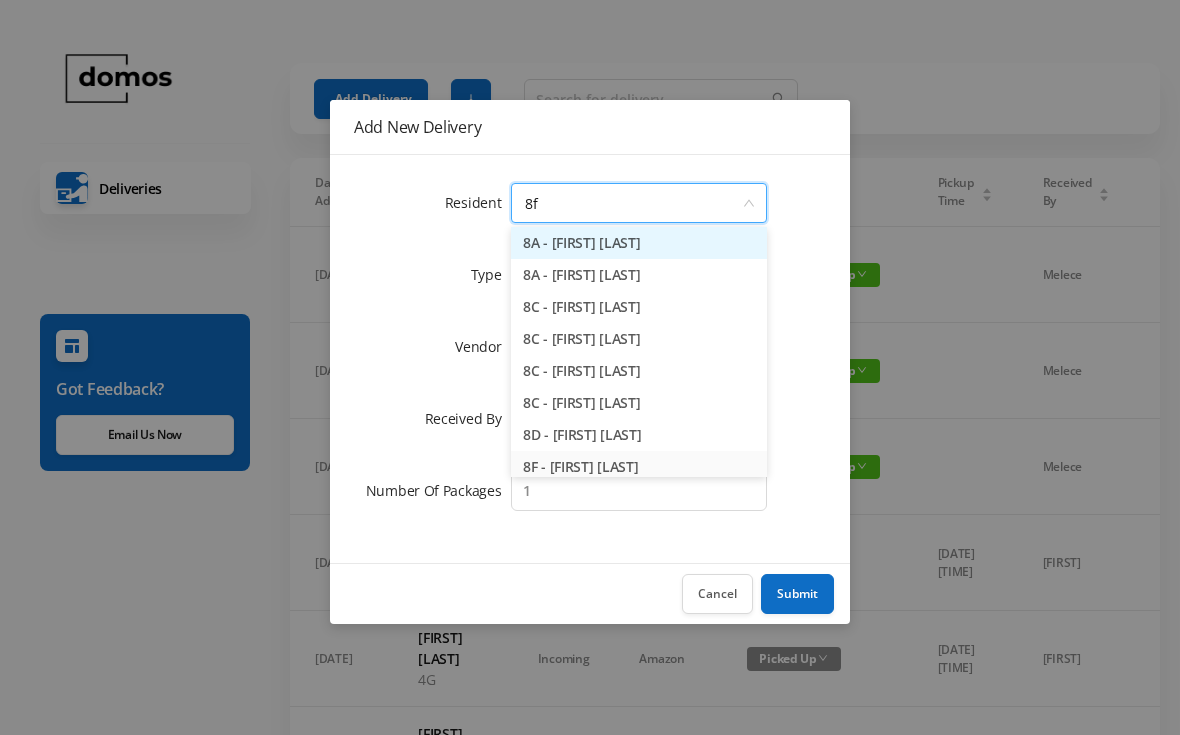 scroll, scrollTop: 0, scrollLeft: 0, axis: both 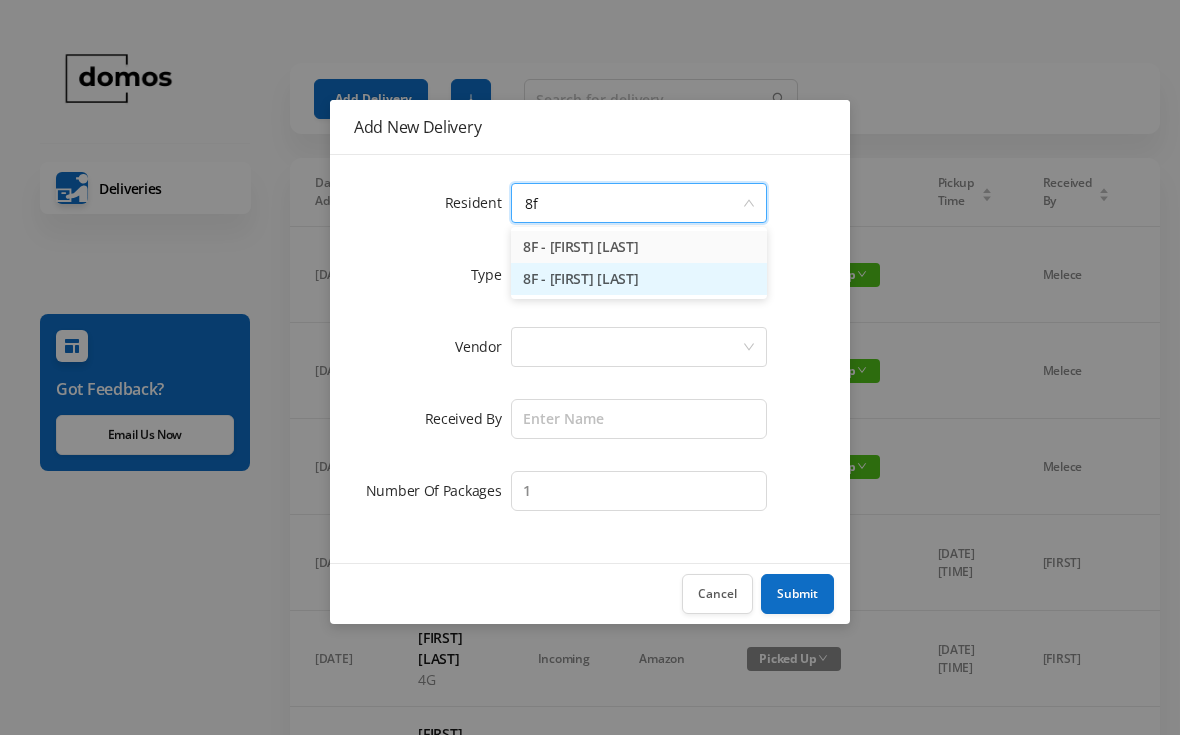 click on "8F - [FIRST] [LAST]" at bounding box center (639, 279) 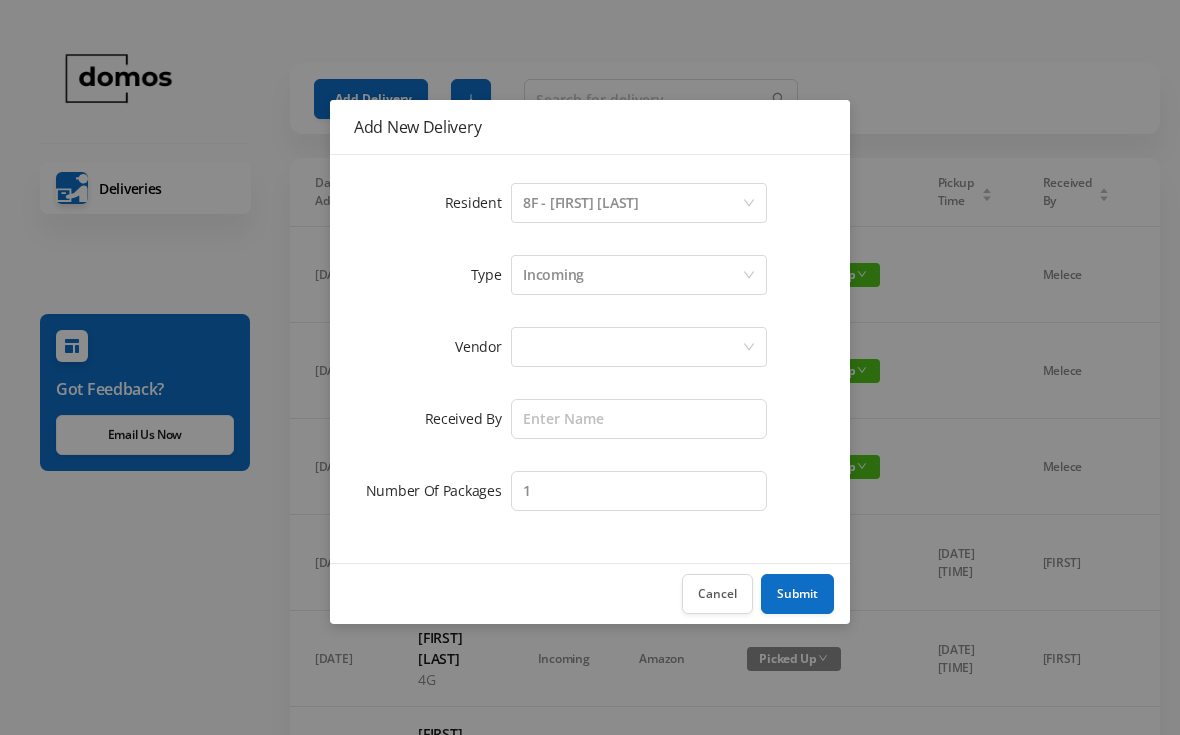 click at bounding box center (632, 347) 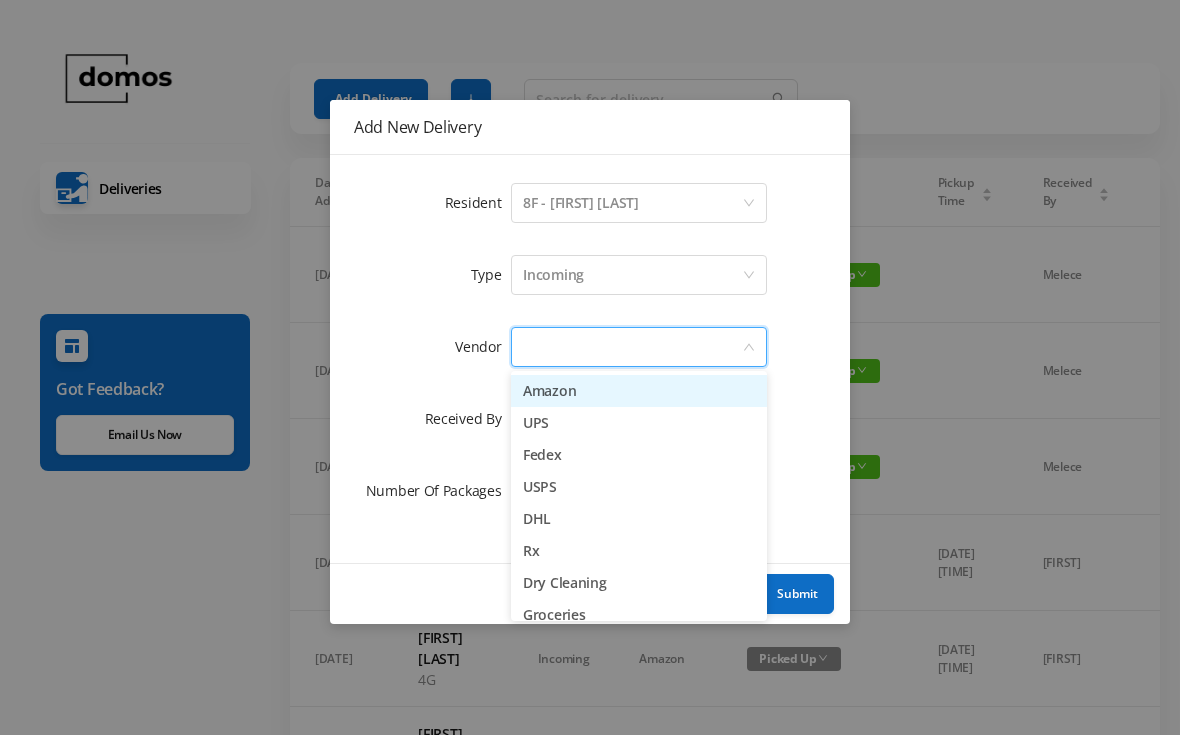 click on "Amazon" at bounding box center [639, 391] 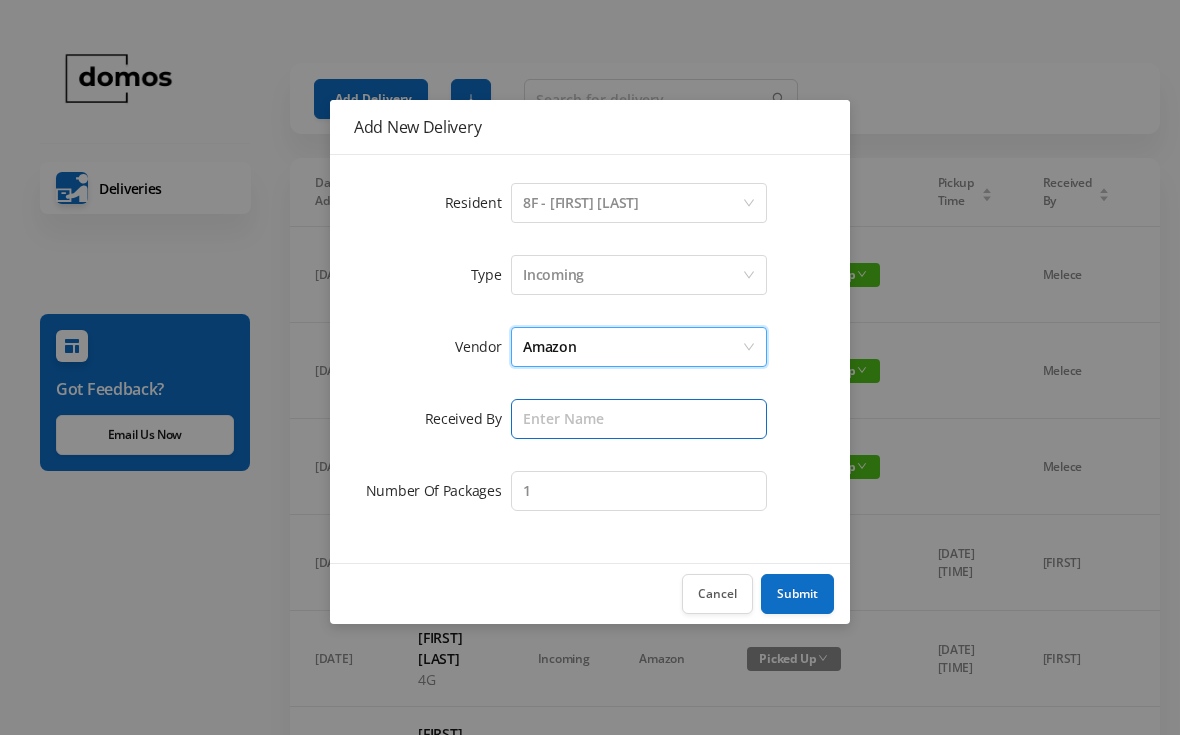 click at bounding box center (639, 419) 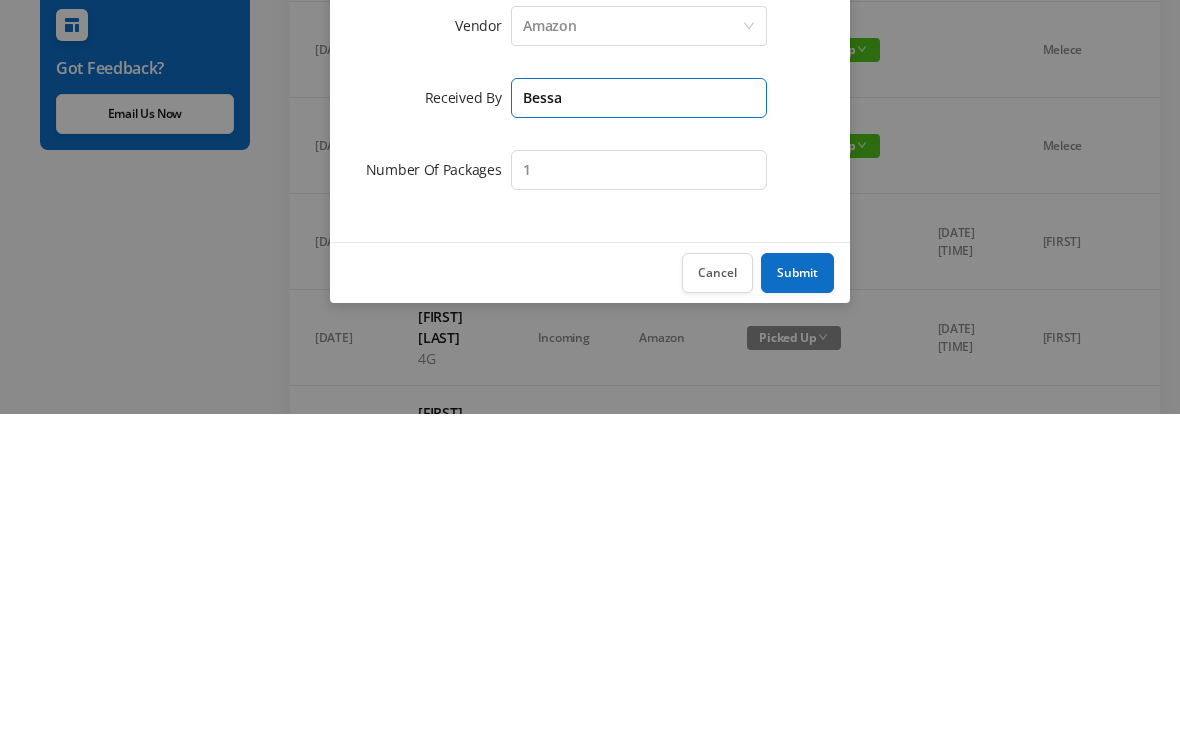 type on "Bessa" 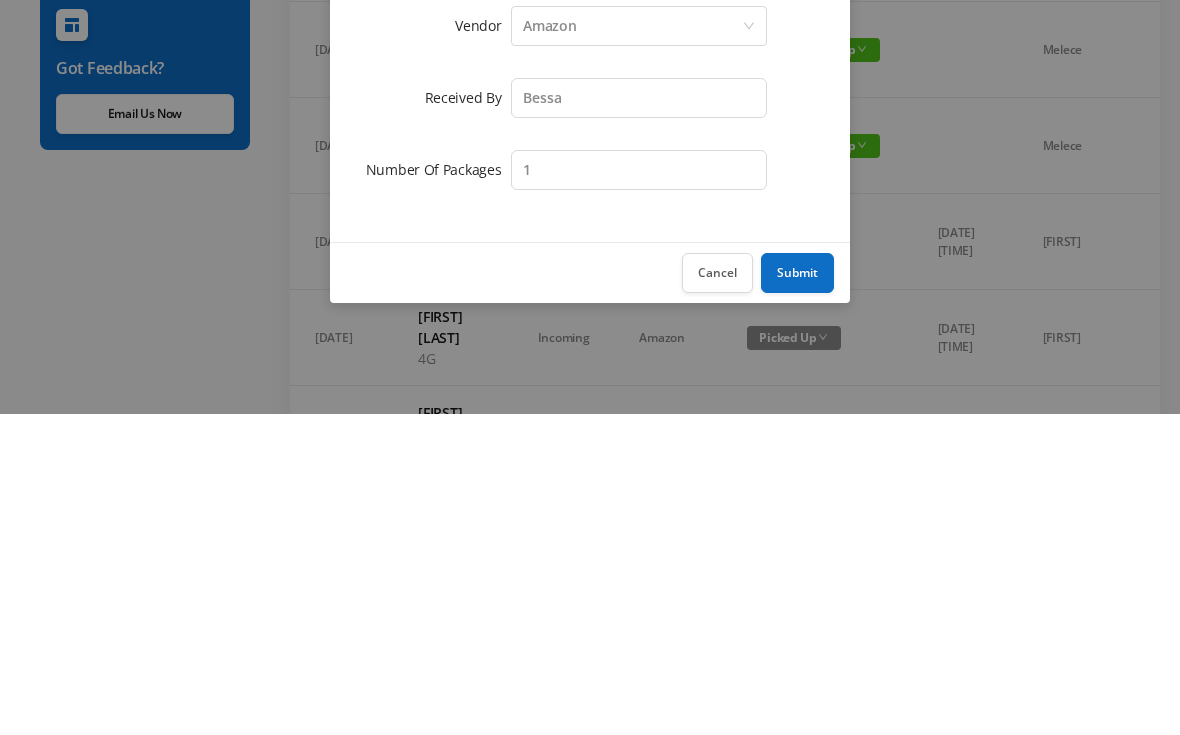 click on "Submit" at bounding box center [797, 594] 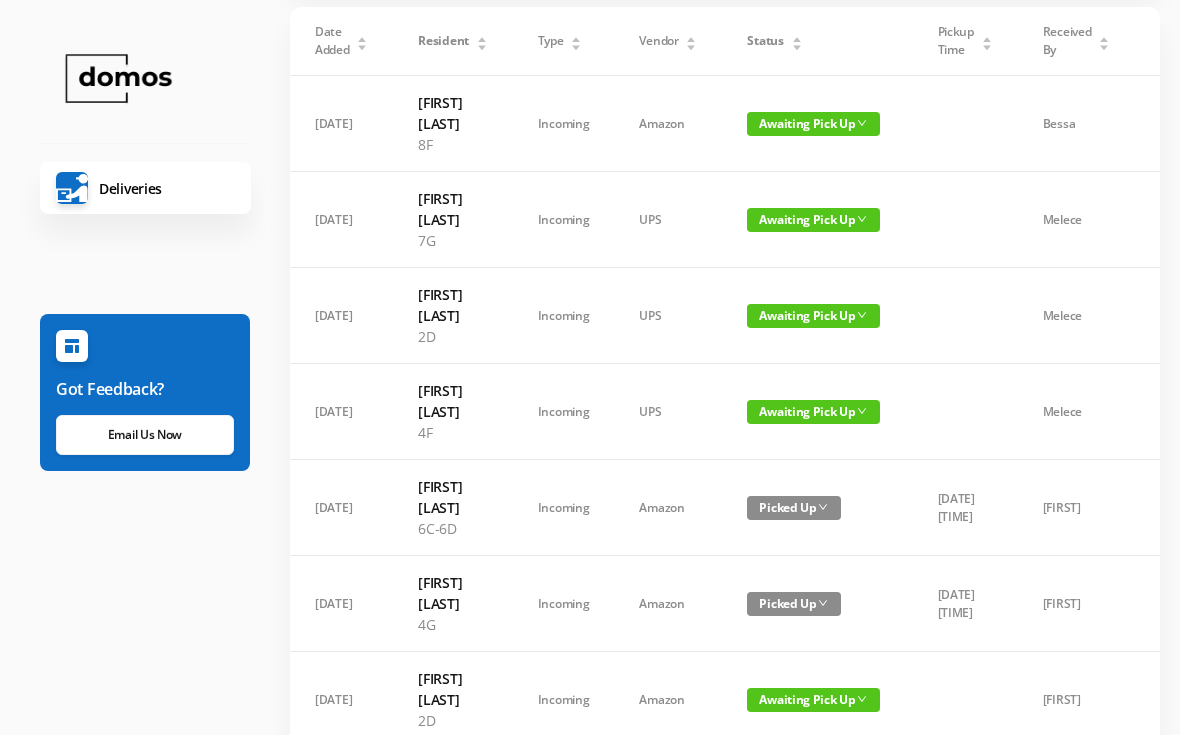 scroll, scrollTop: 0, scrollLeft: 0, axis: both 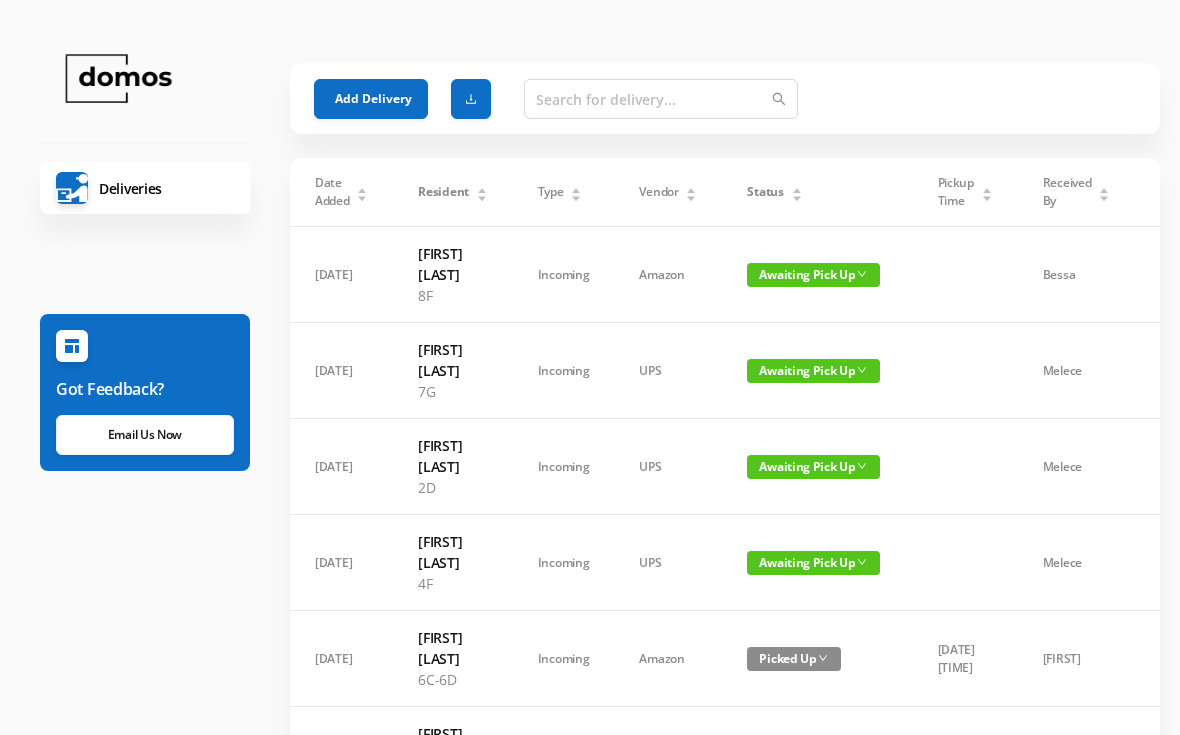 click on "Awaiting Pick Up" at bounding box center (813, 275) 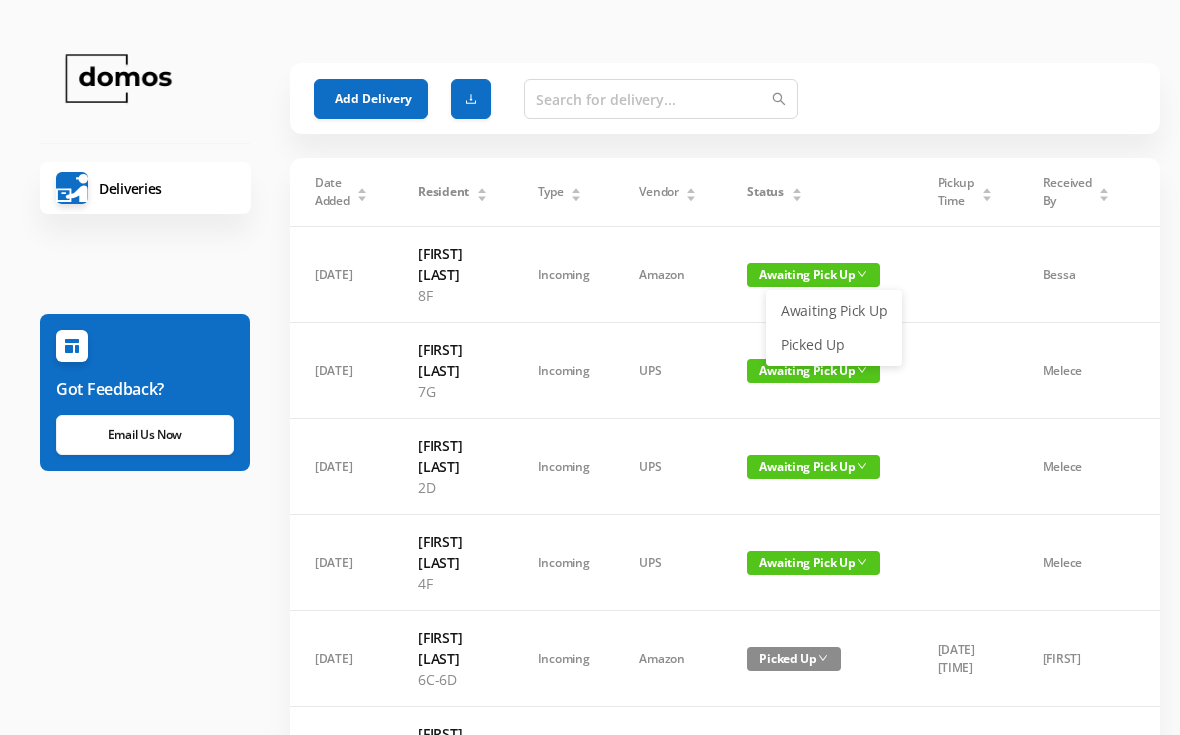 click on "Picked Up" at bounding box center [834, 345] 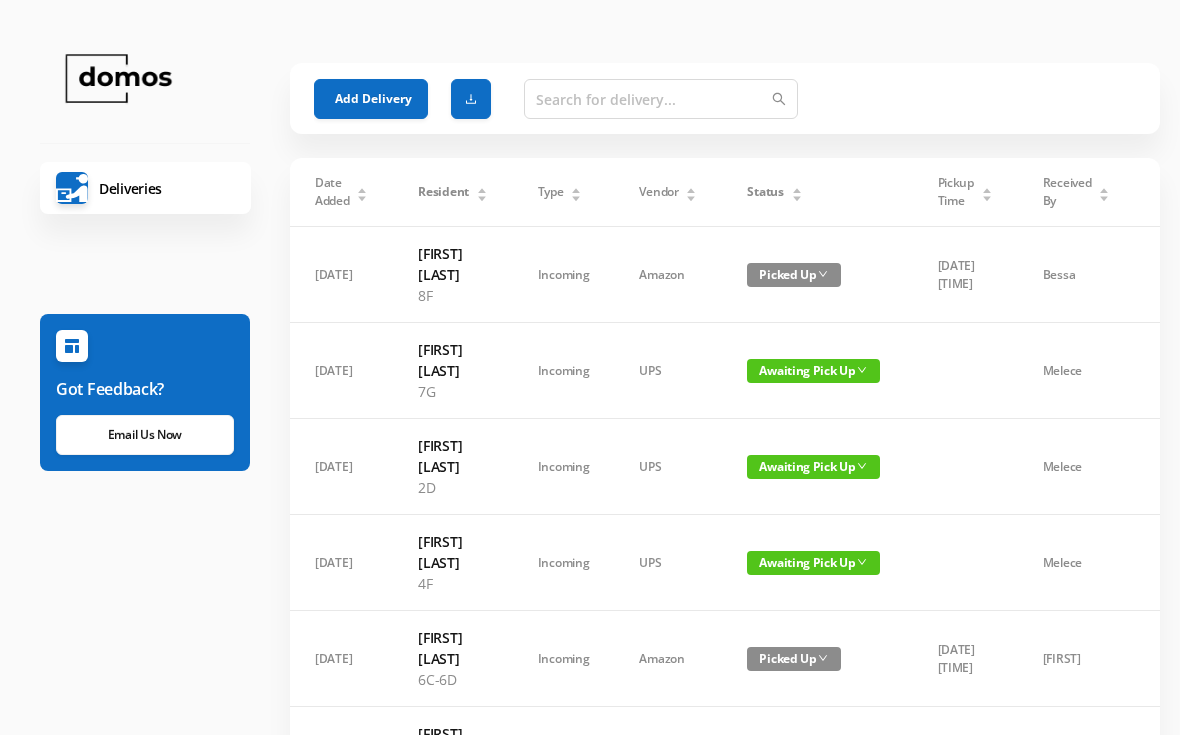 click on "Status" at bounding box center [774, 192] 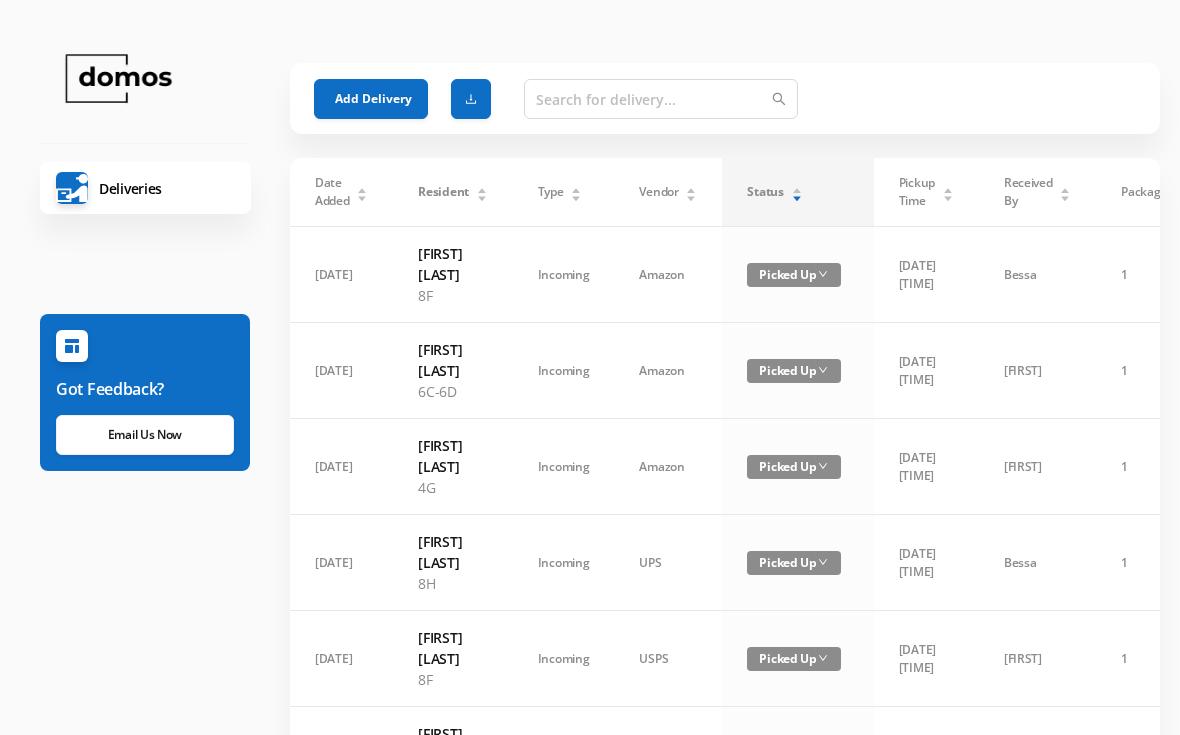 click 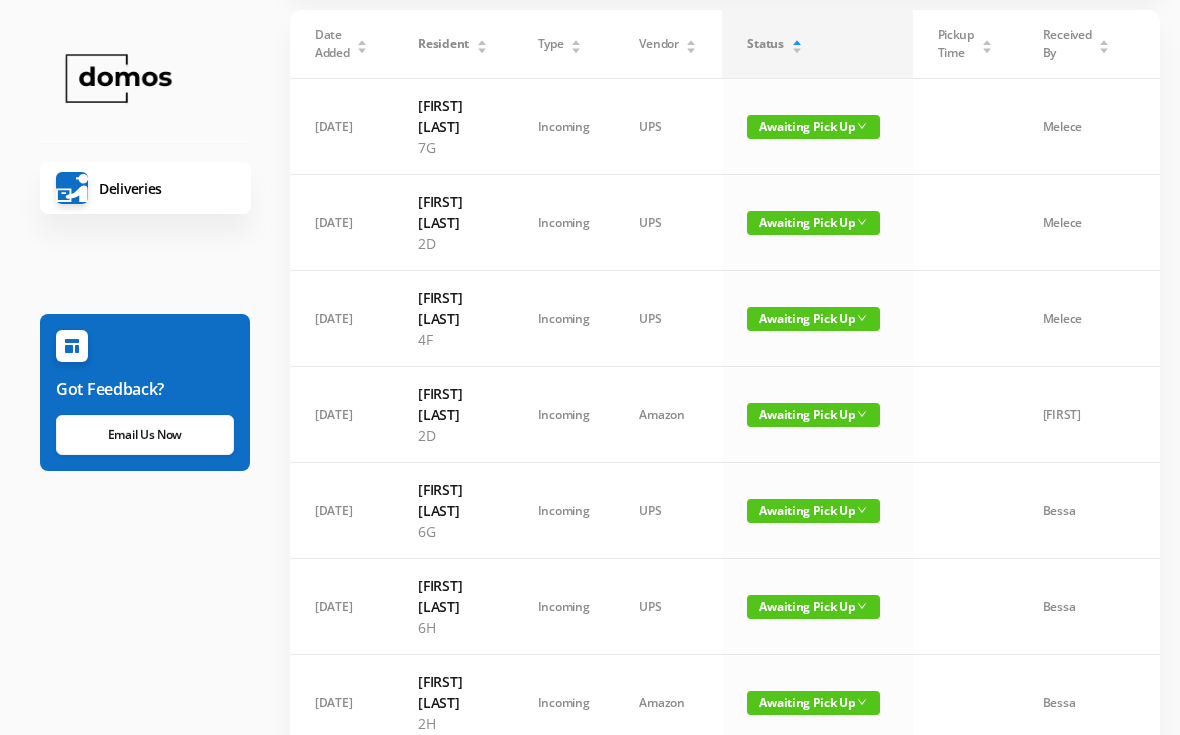 scroll, scrollTop: 0, scrollLeft: 0, axis: both 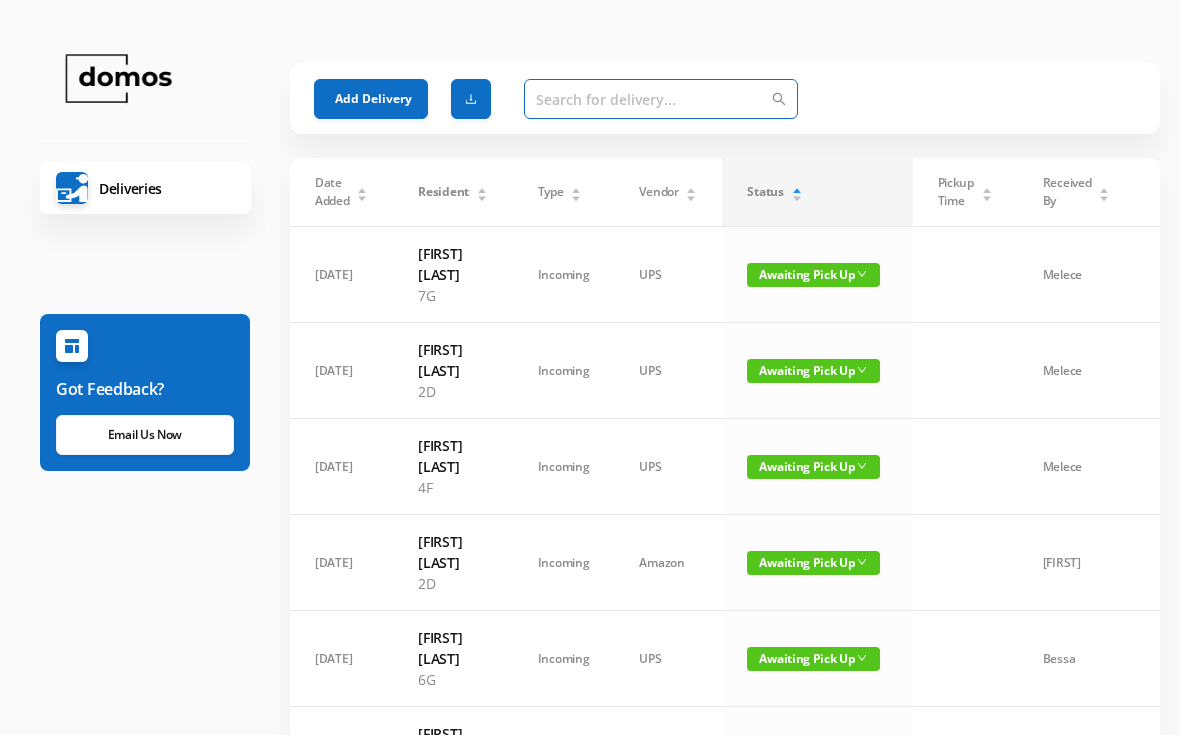 click at bounding box center (661, 99) 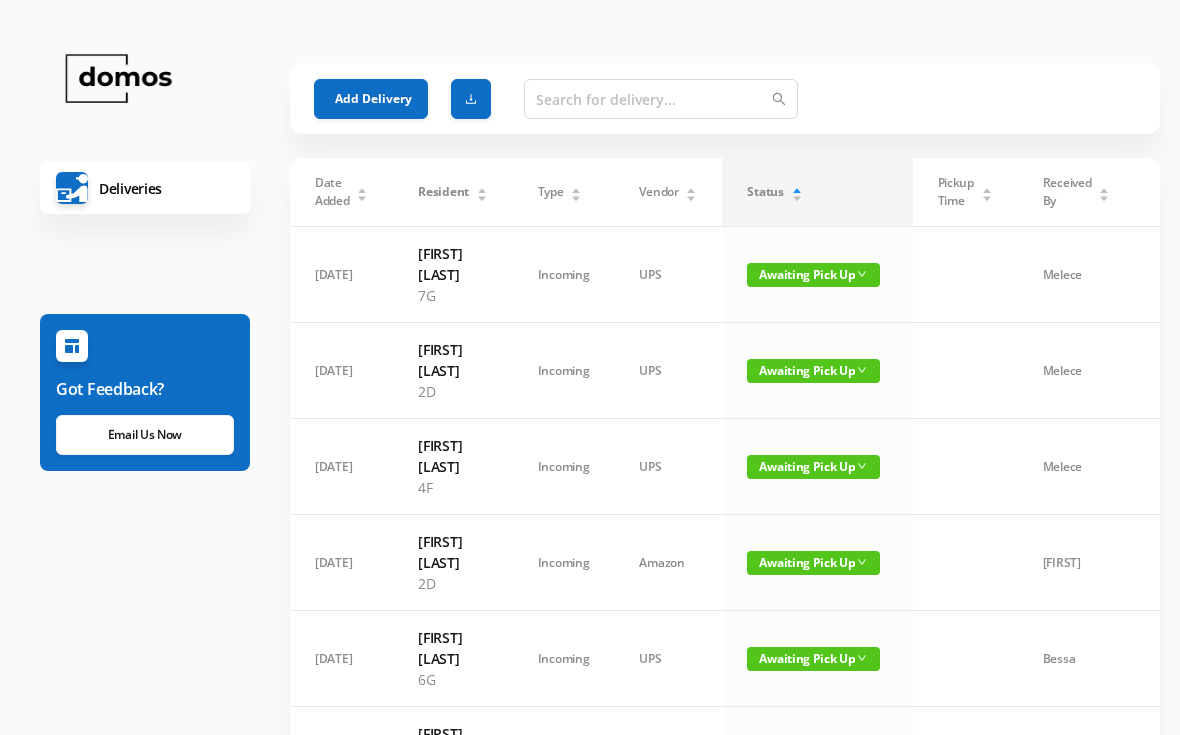 click on "Add Delivery" at bounding box center [371, 99] 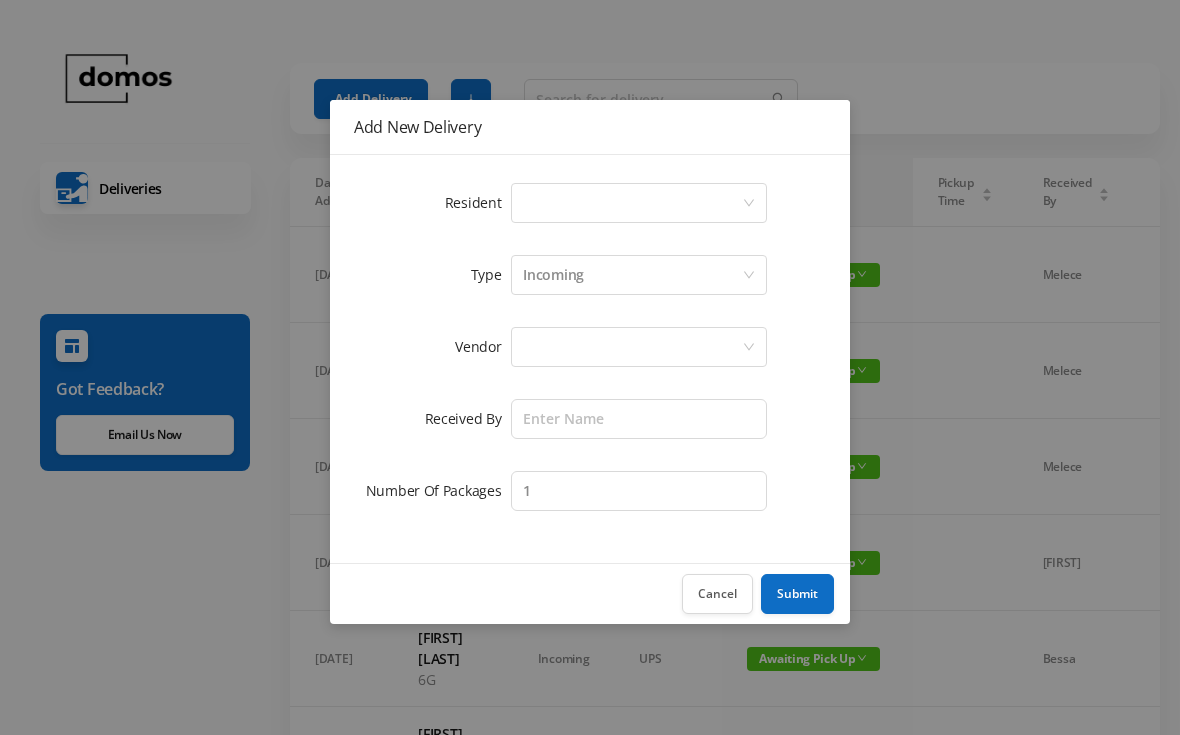 click on "Select a person" at bounding box center [632, 203] 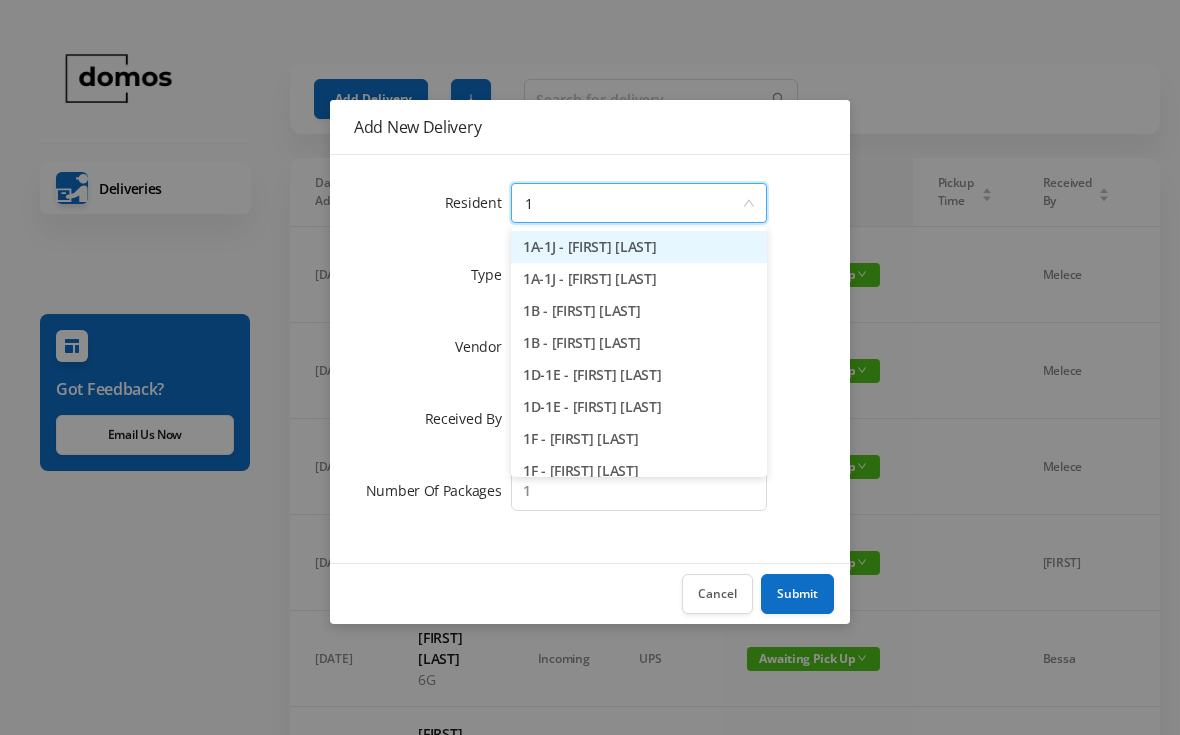 type on "1e" 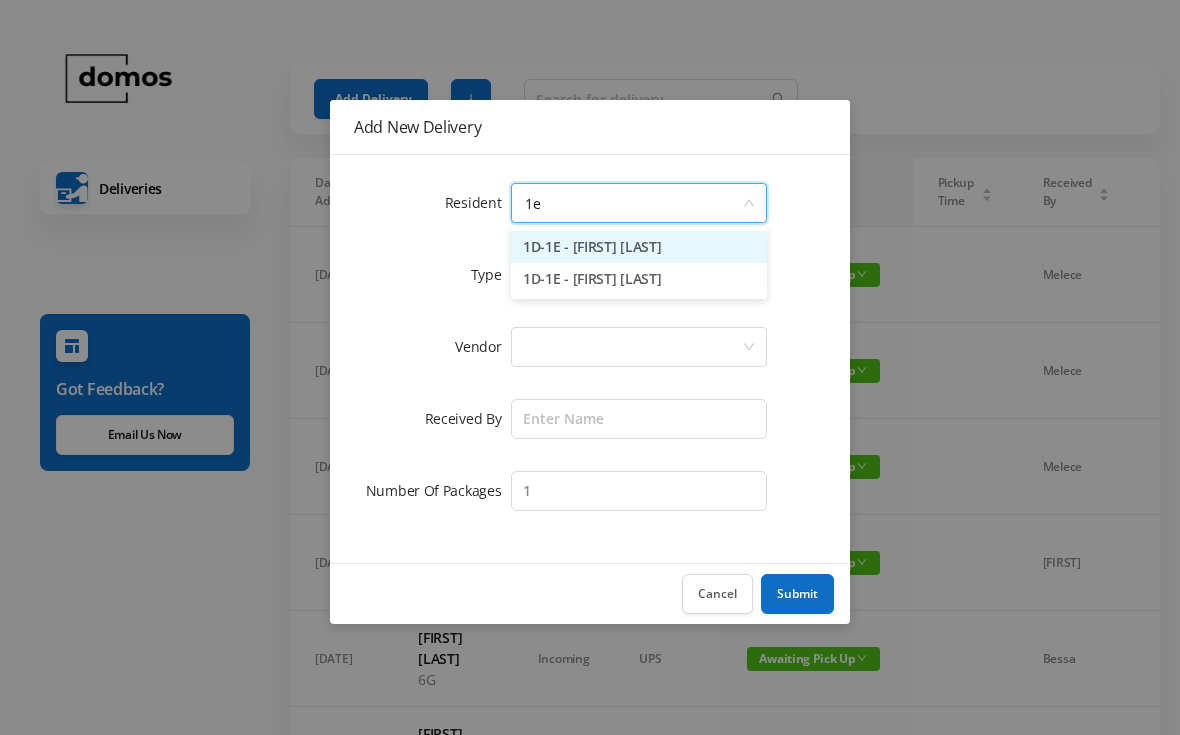 click on "1D-1E - [FIRST] [LAST]" at bounding box center [639, 247] 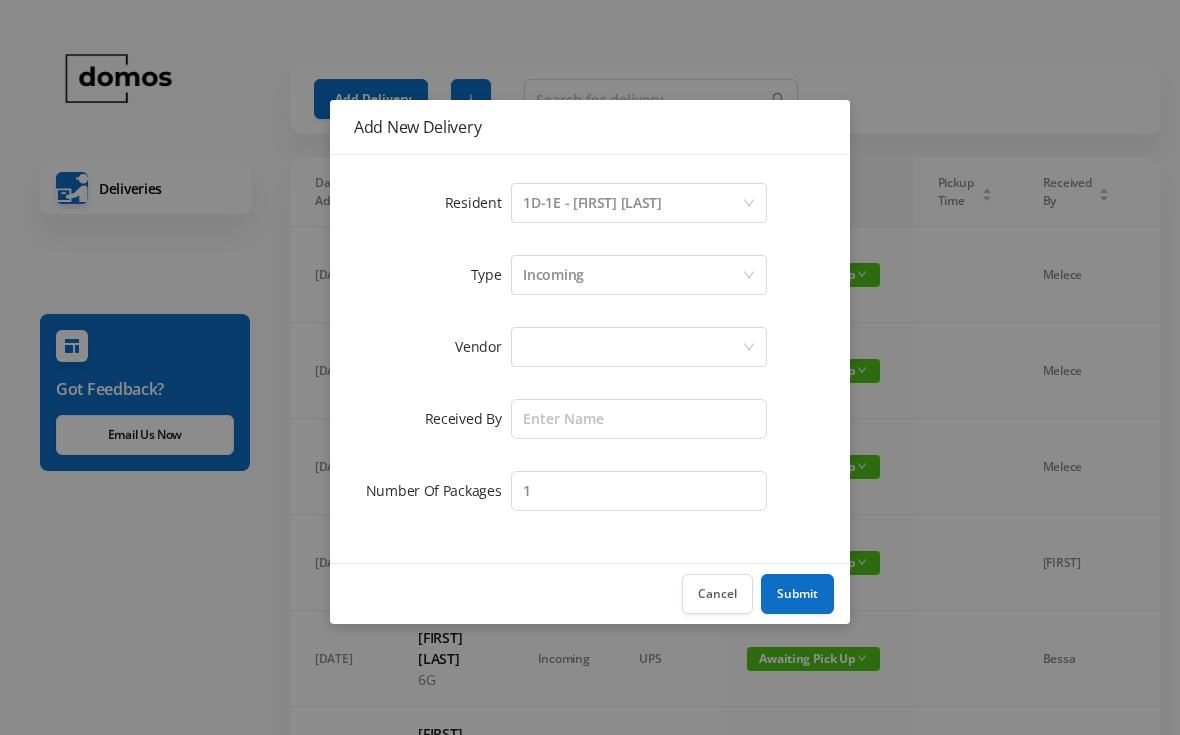 click at bounding box center (632, 347) 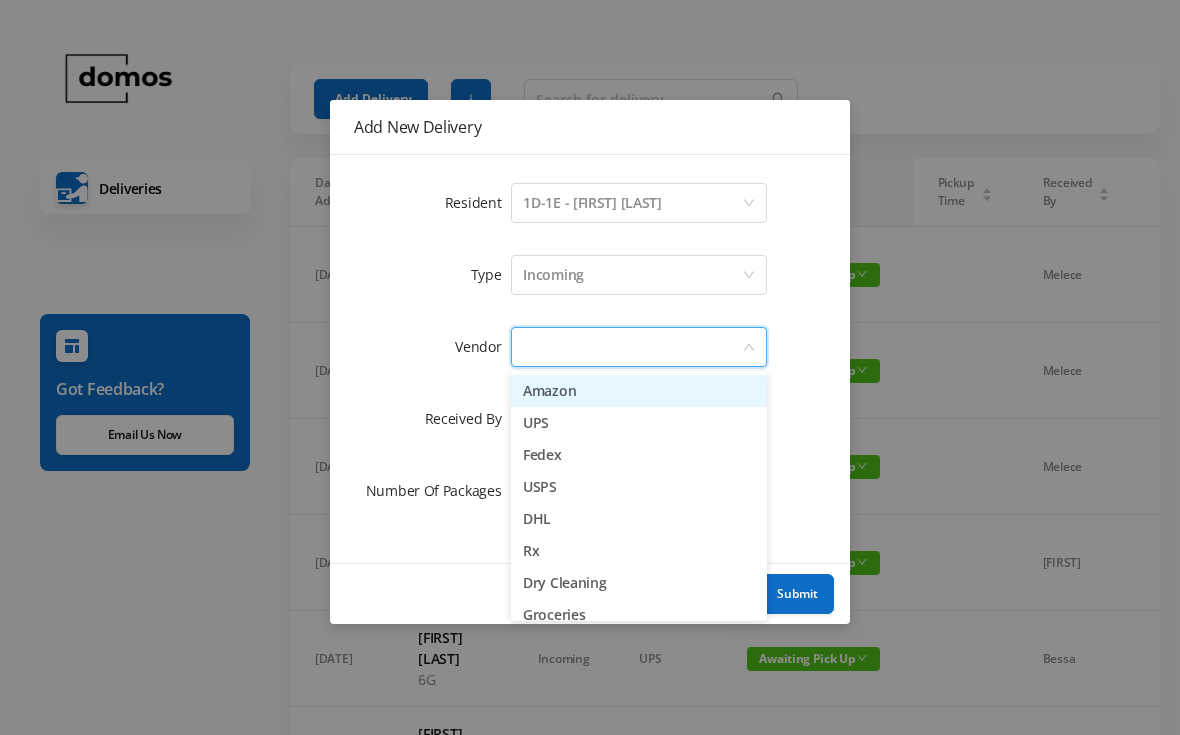 click on "Amazon" at bounding box center [639, 391] 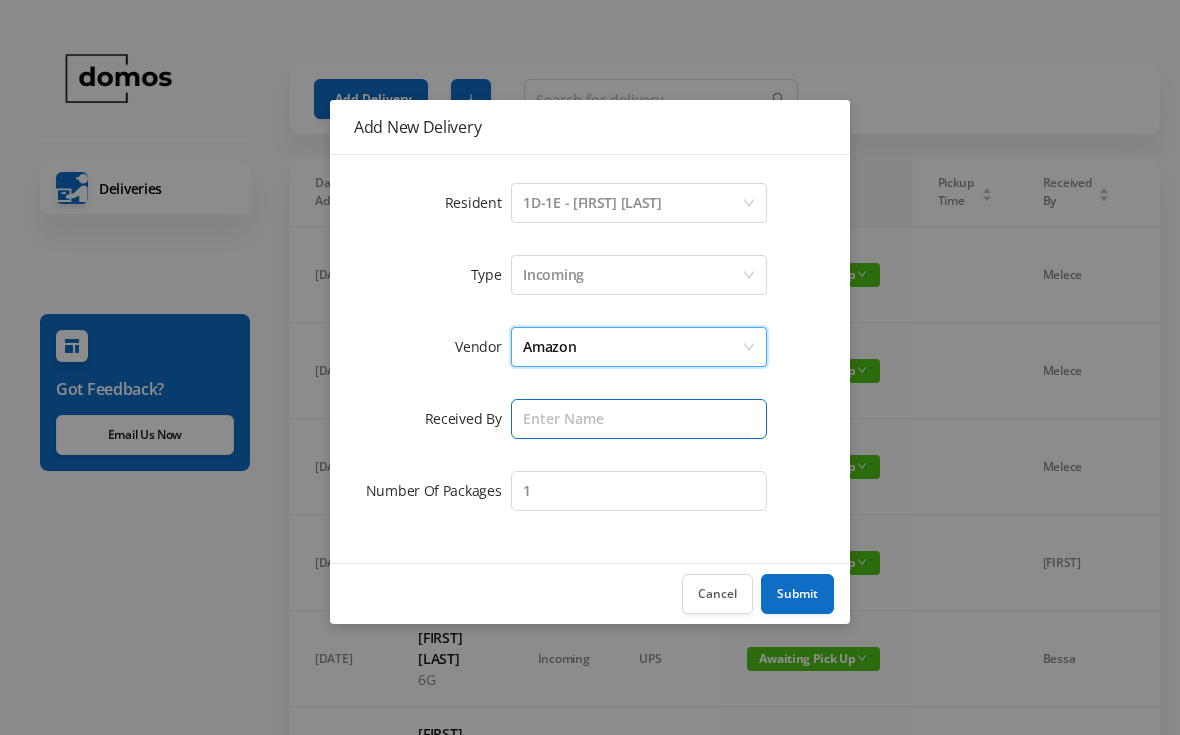 click at bounding box center (639, 419) 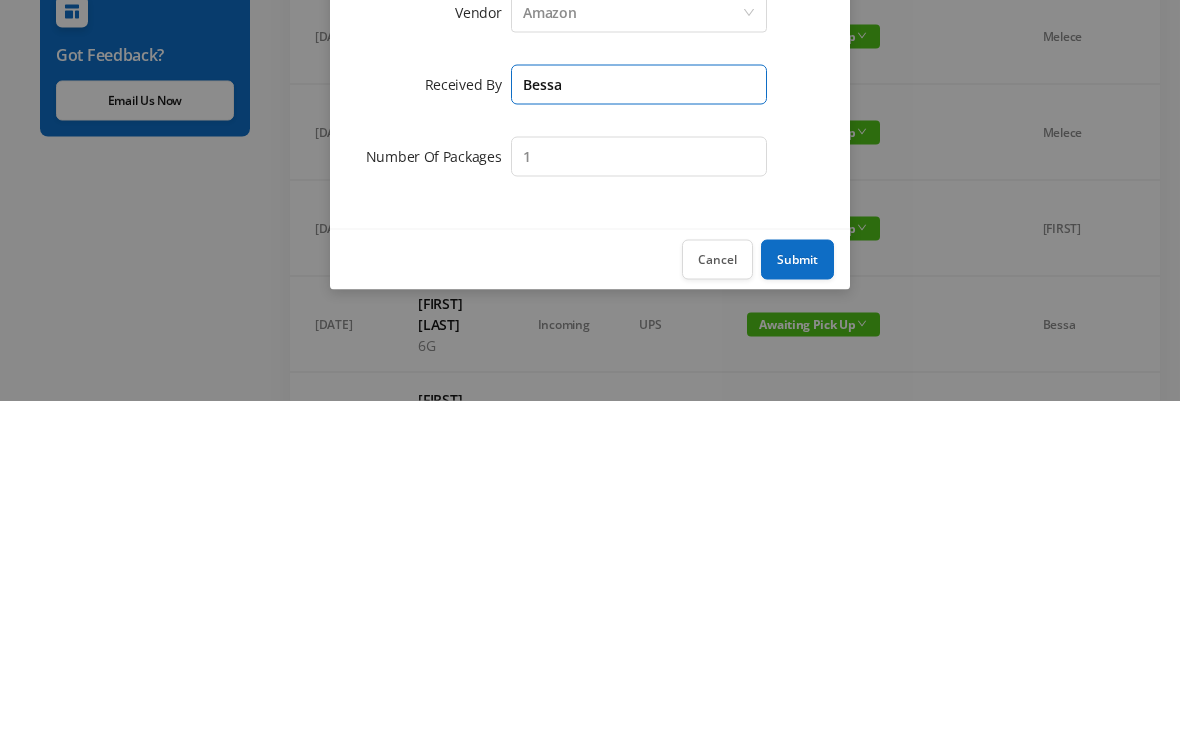 type on "Bessa" 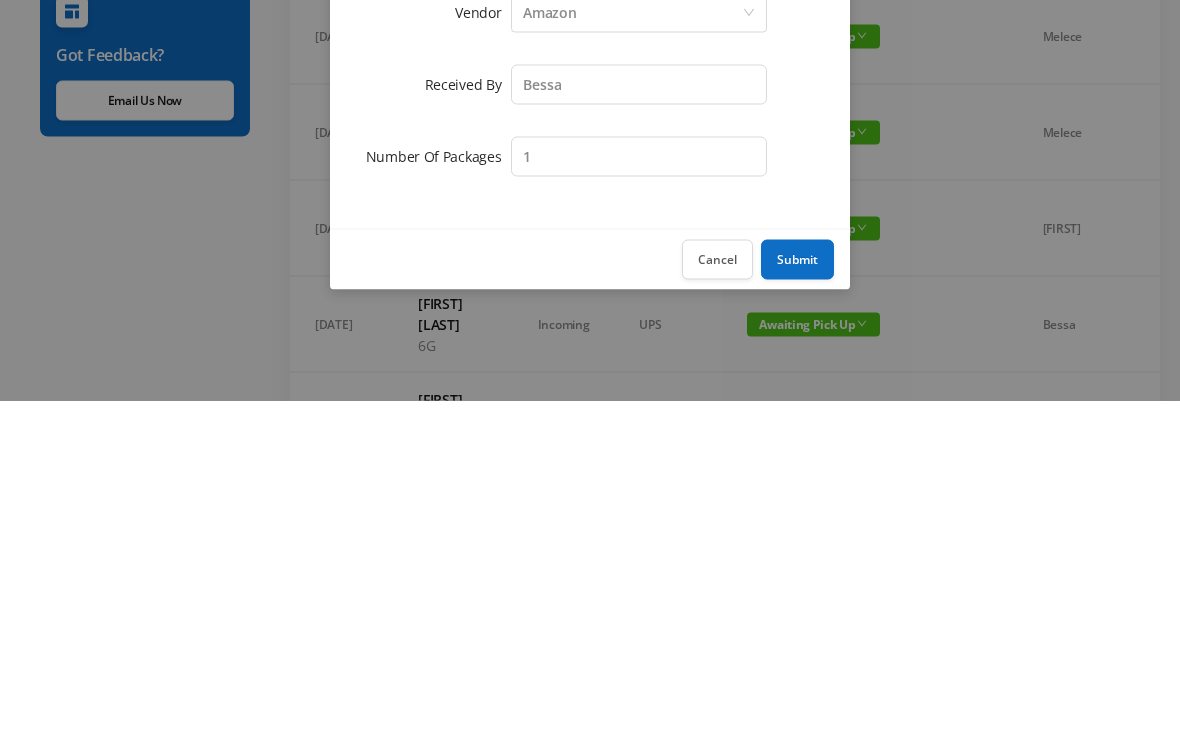 click on "Submit" at bounding box center [797, 594] 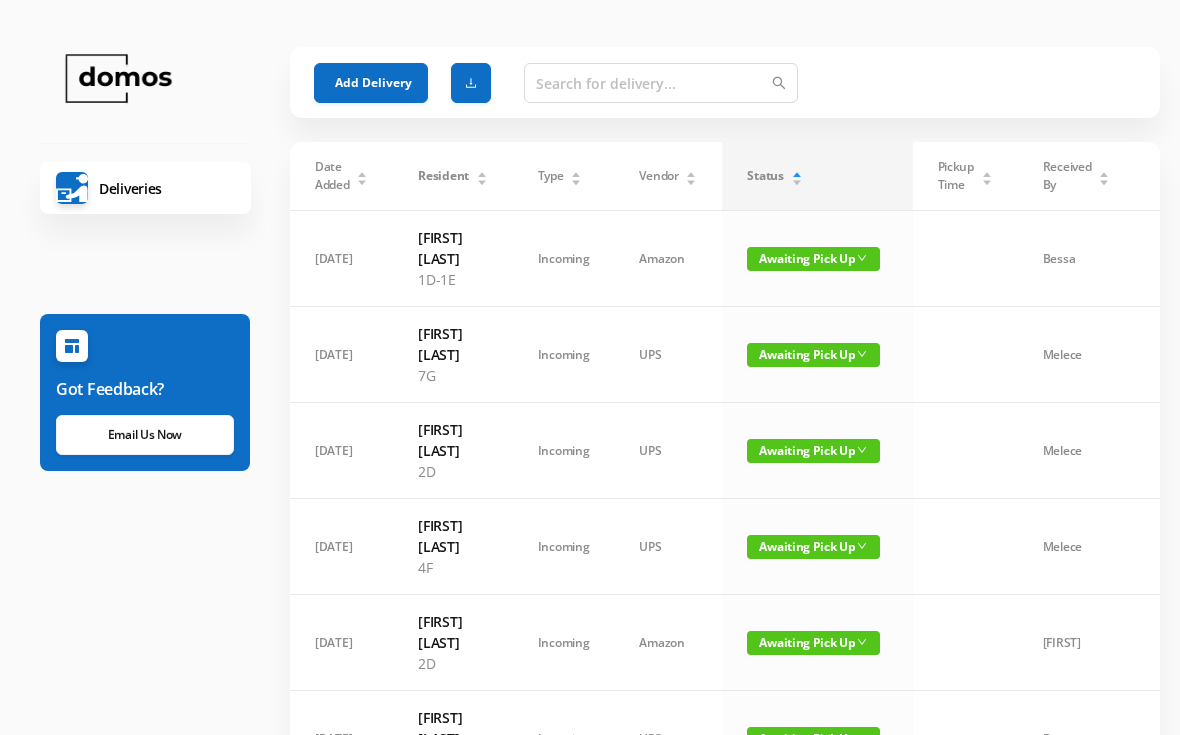 scroll, scrollTop: 0, scrollLeft: 0, axis: both 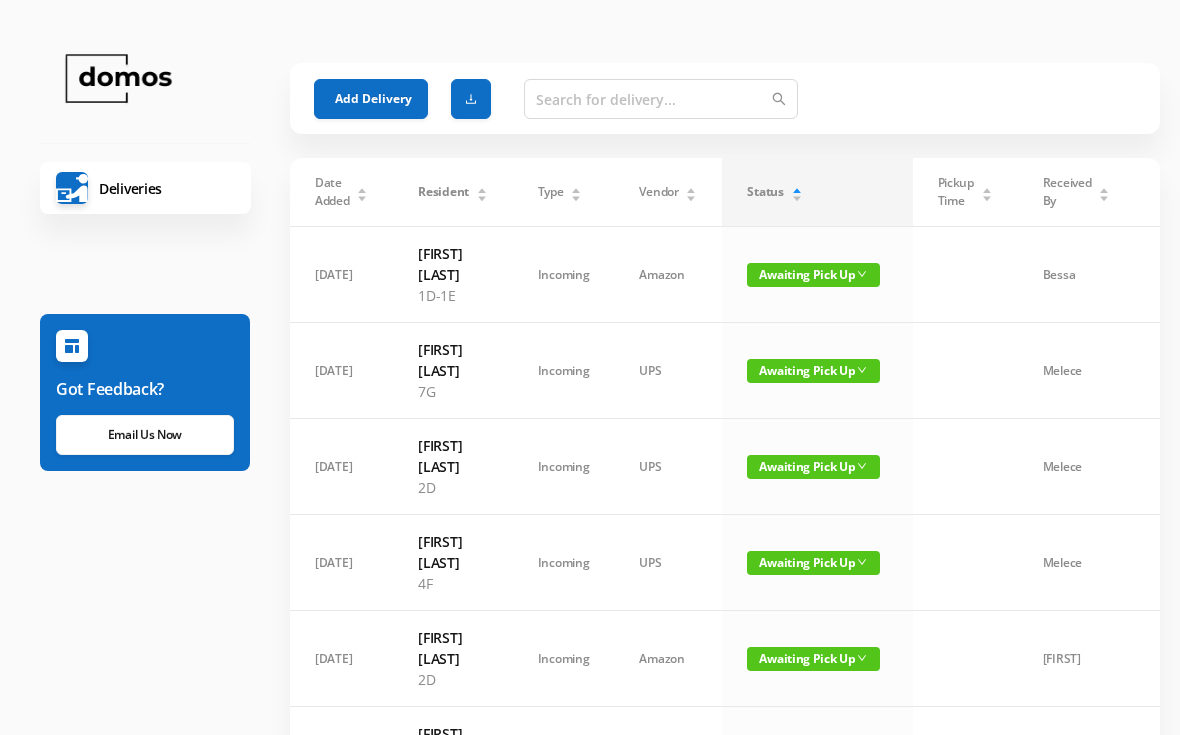 click on "Add Delivery" at bounding box center [371, 99] 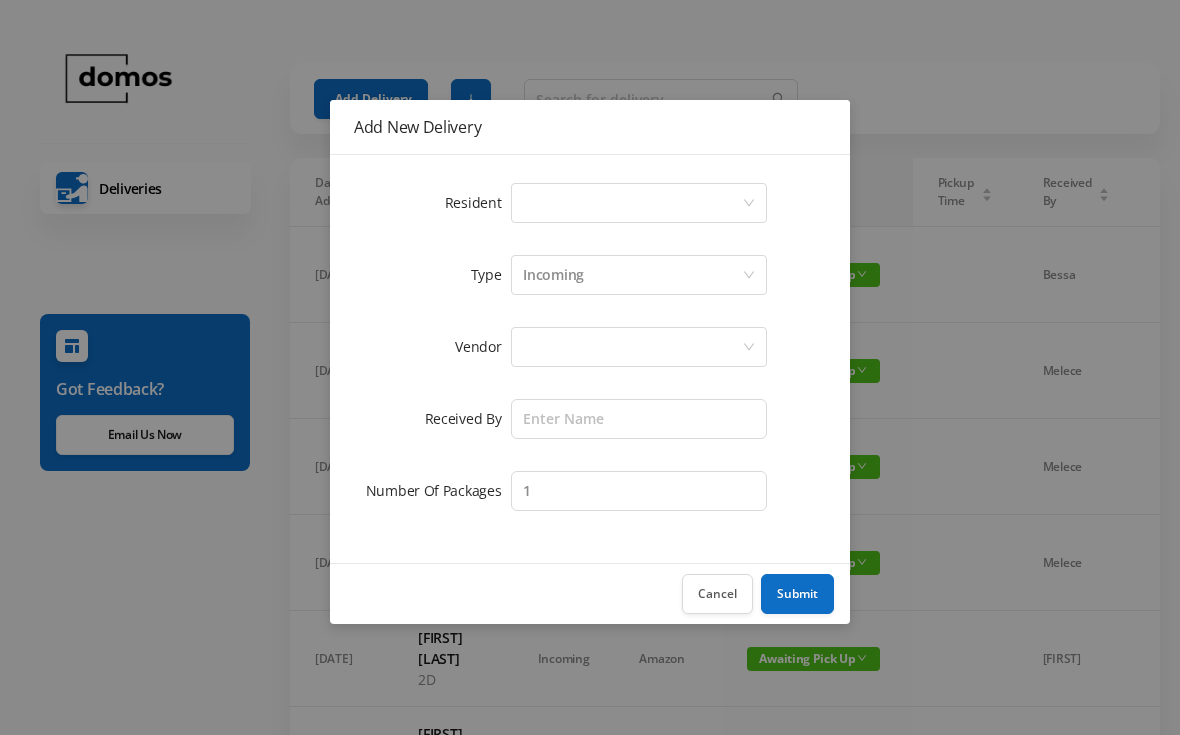 click on "Select a person" at bounding box center [632, 203] 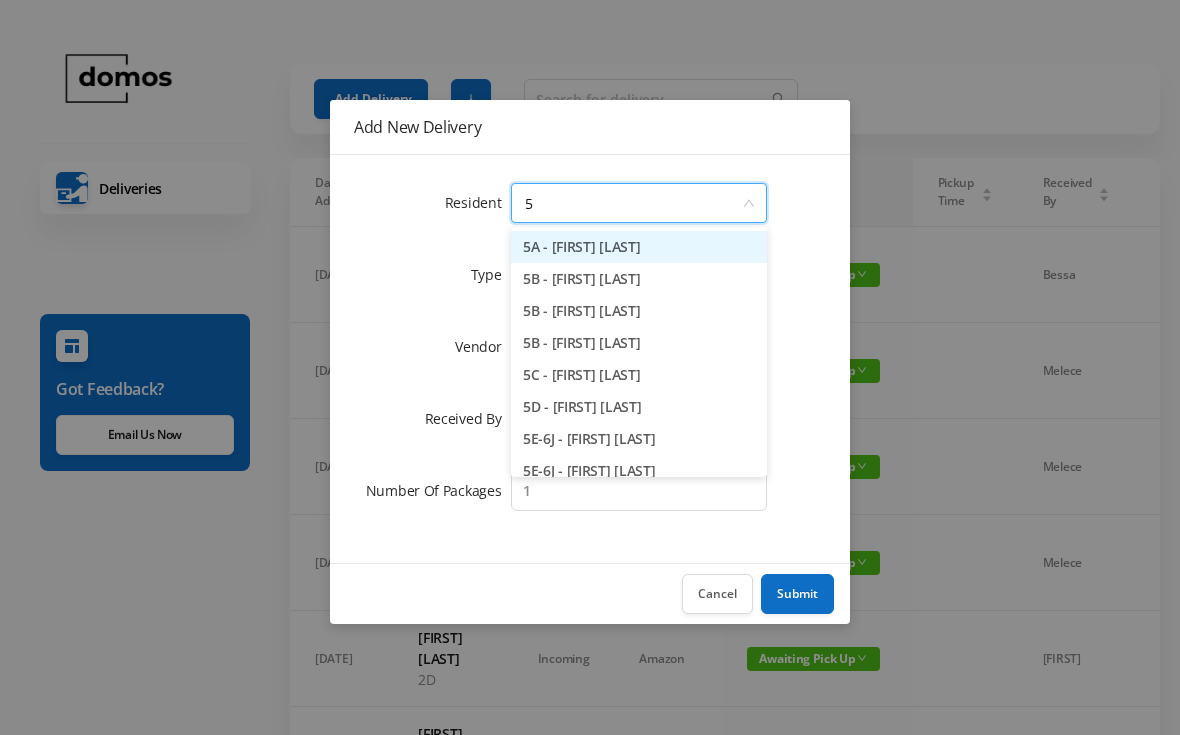 type on "5j" 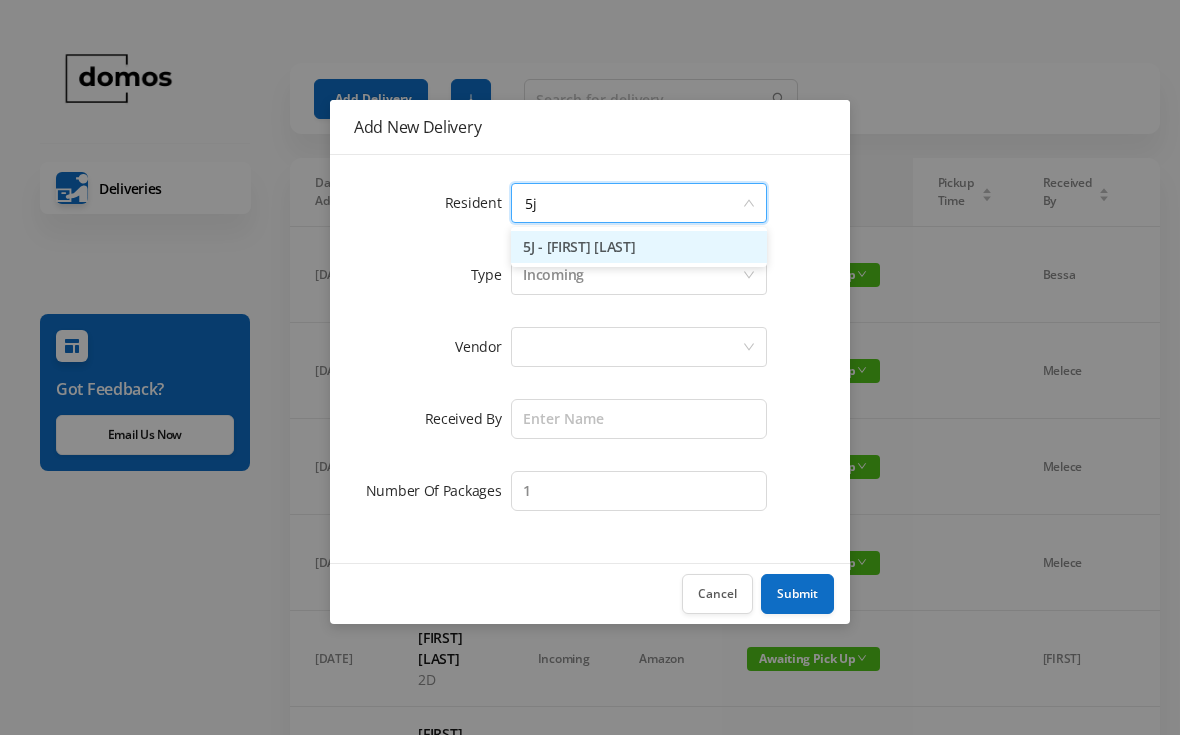 click on "5J - [FIRST] [LAST]" at bounding box center [639, 247] 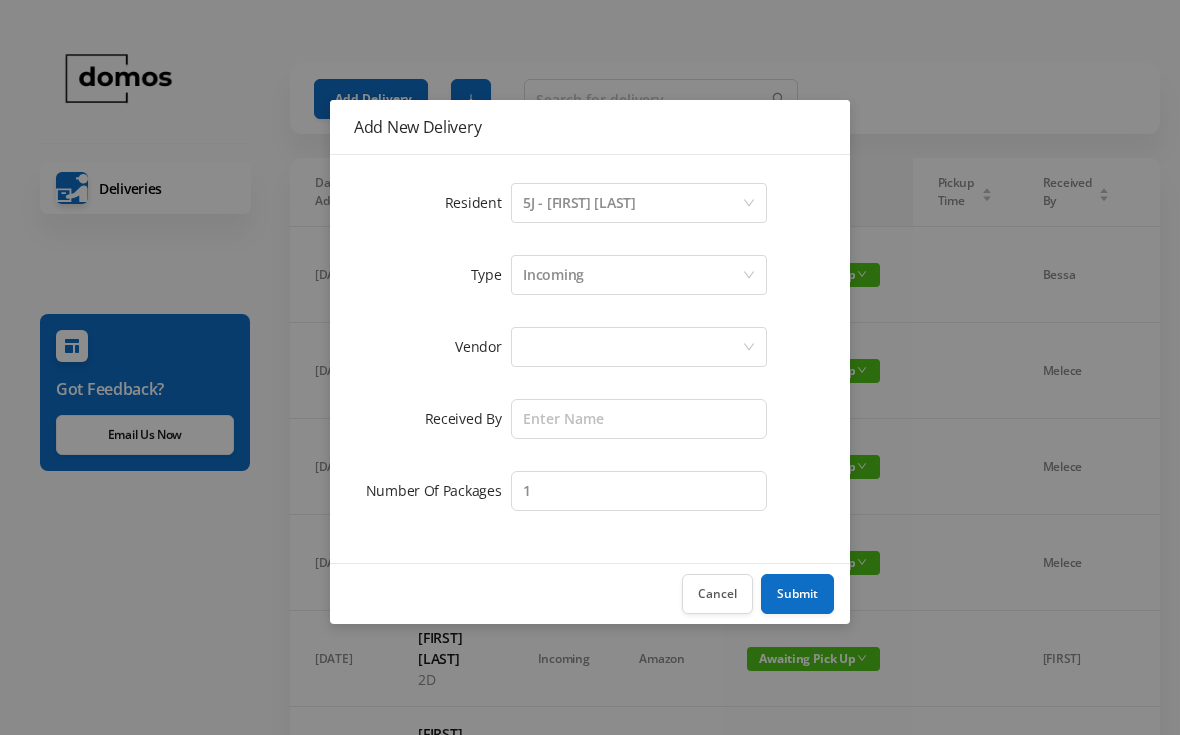 click at bounding box center [632, 347] 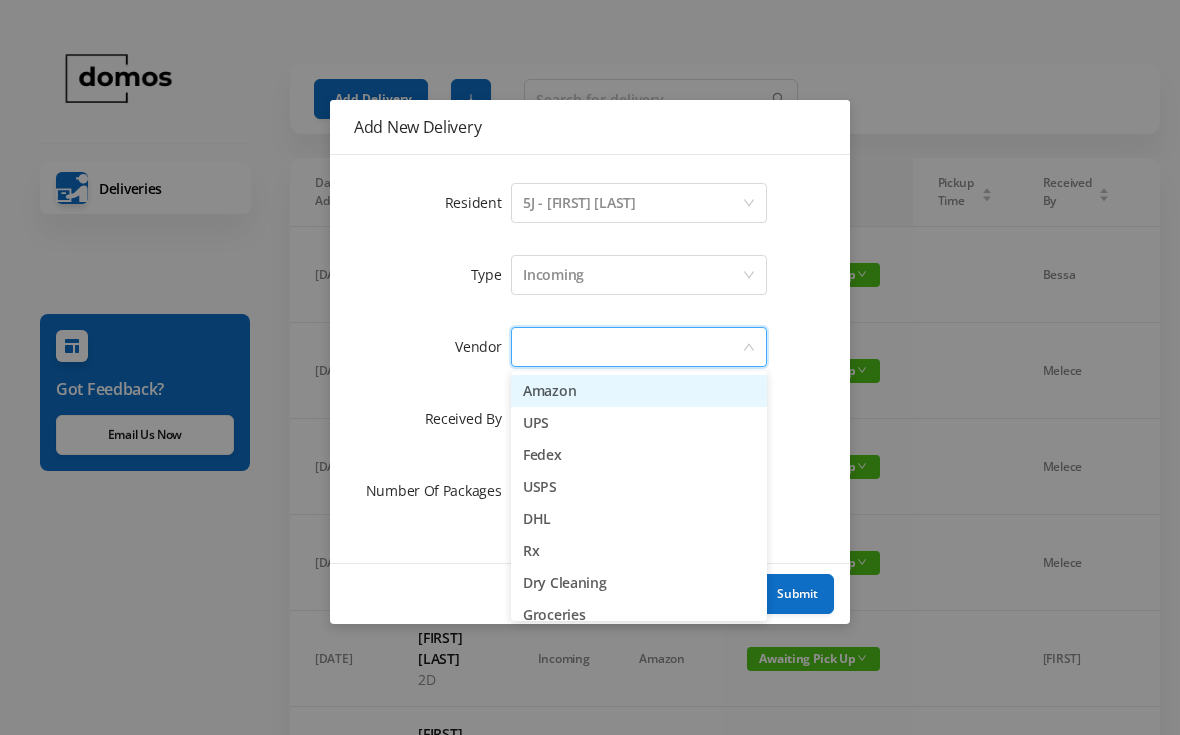 click on "Amazon" at bounding box center (639, 391) 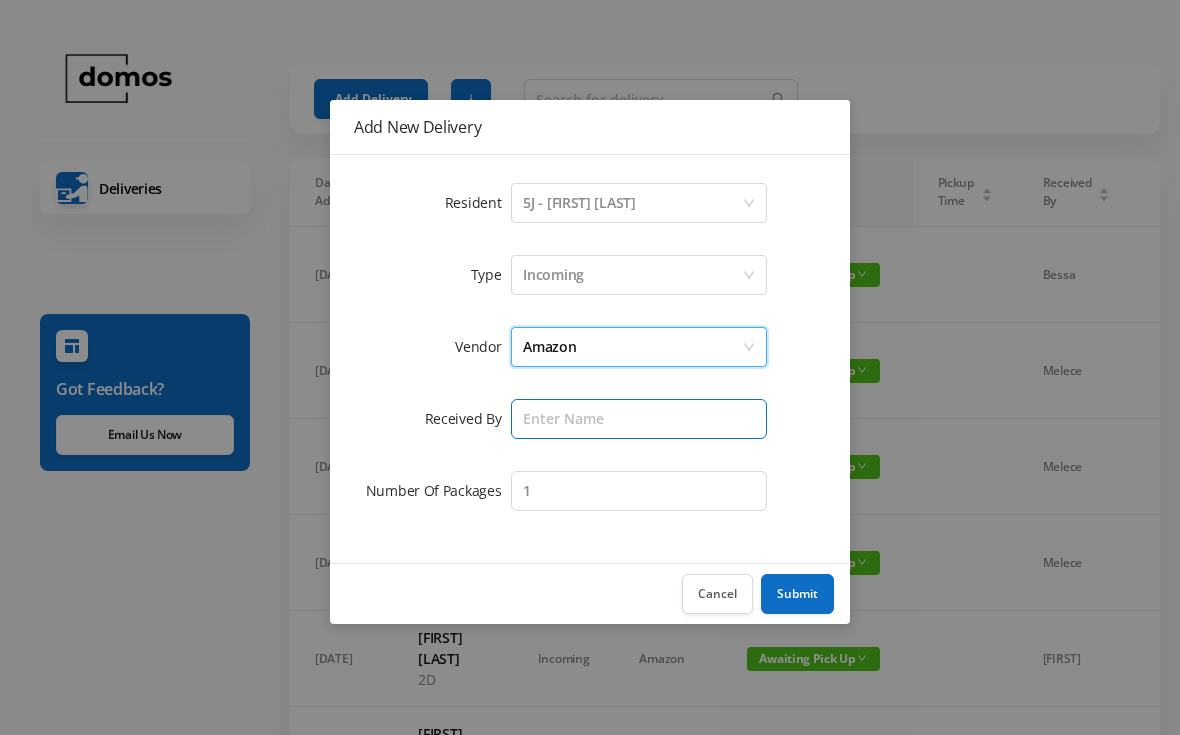 click at bounding box center [639, 419] 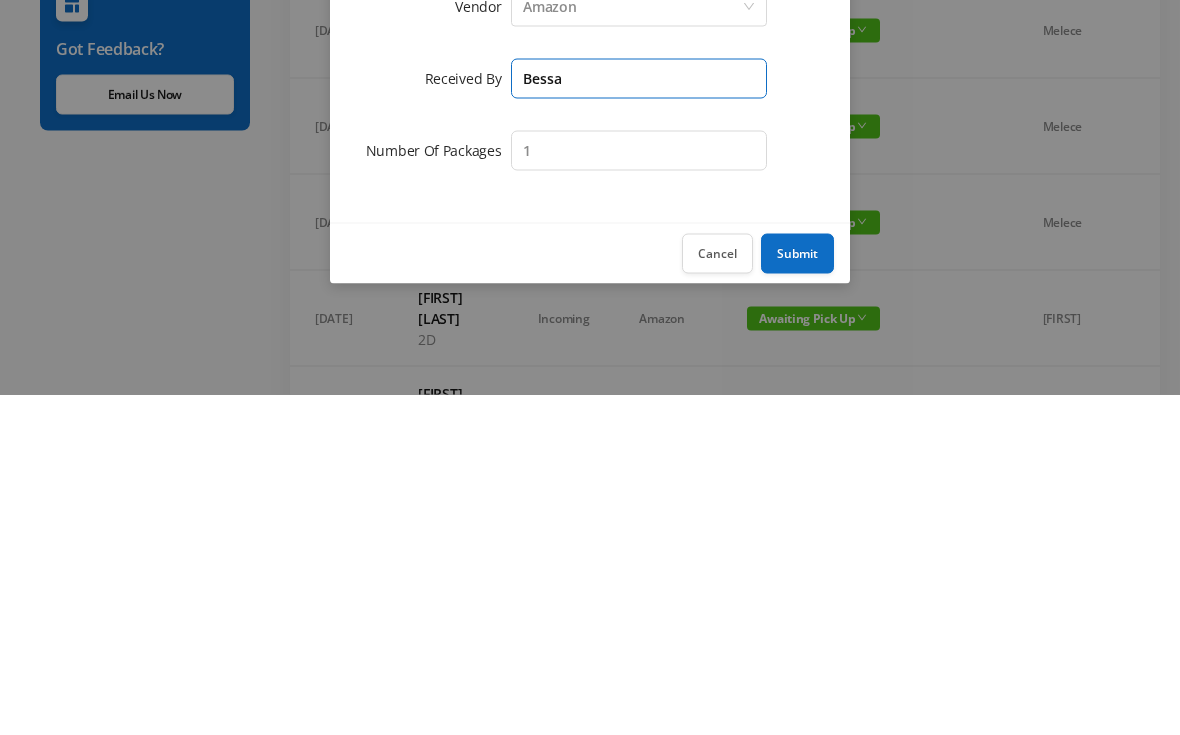 type on "Bessa" 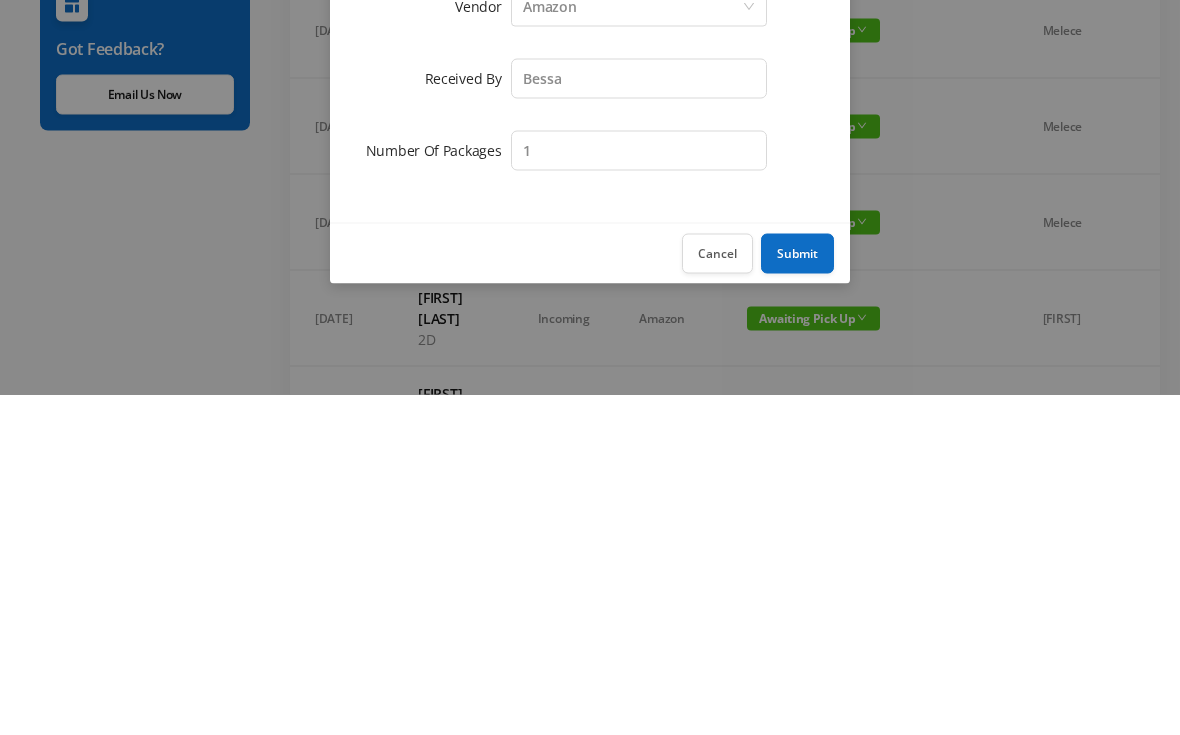 click on "Submit" at bounding box center (797, 594) 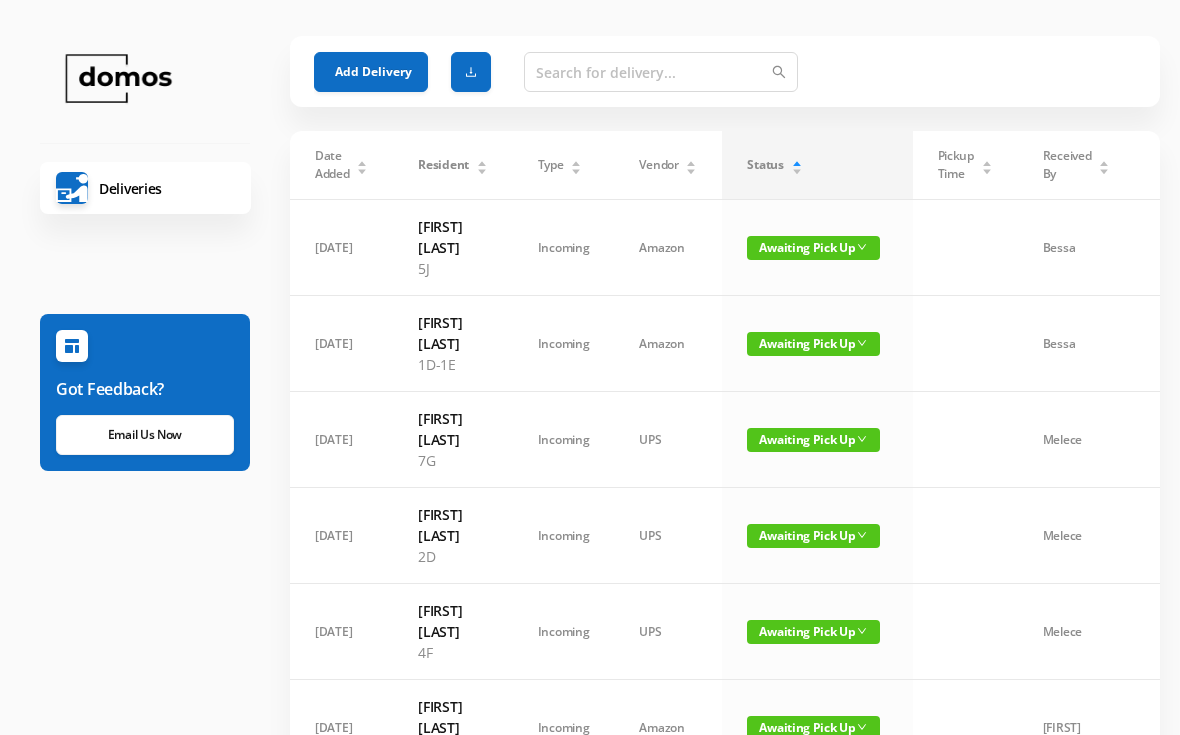 scroll, scrollTop: 0, scrollLeft: 0, axis: both 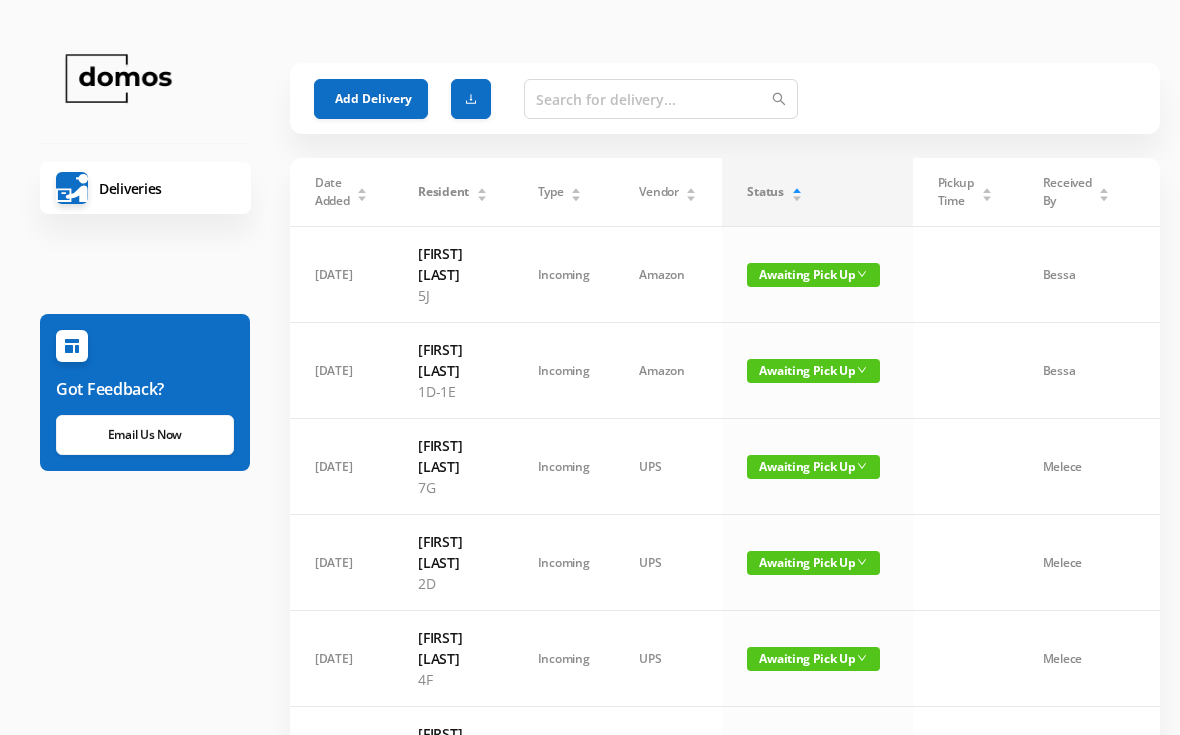 click on "Add Delivery" at bounding box center [371, 99] 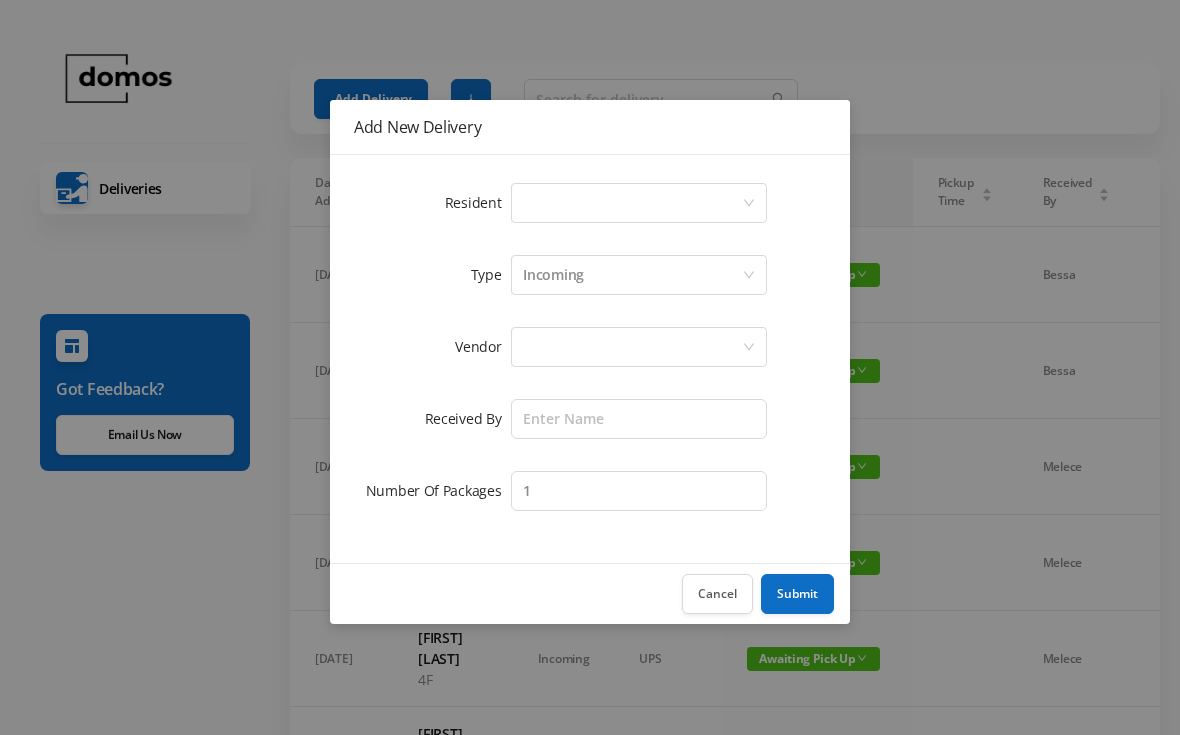 click on "Select a person" at bounding box center (632, 203) 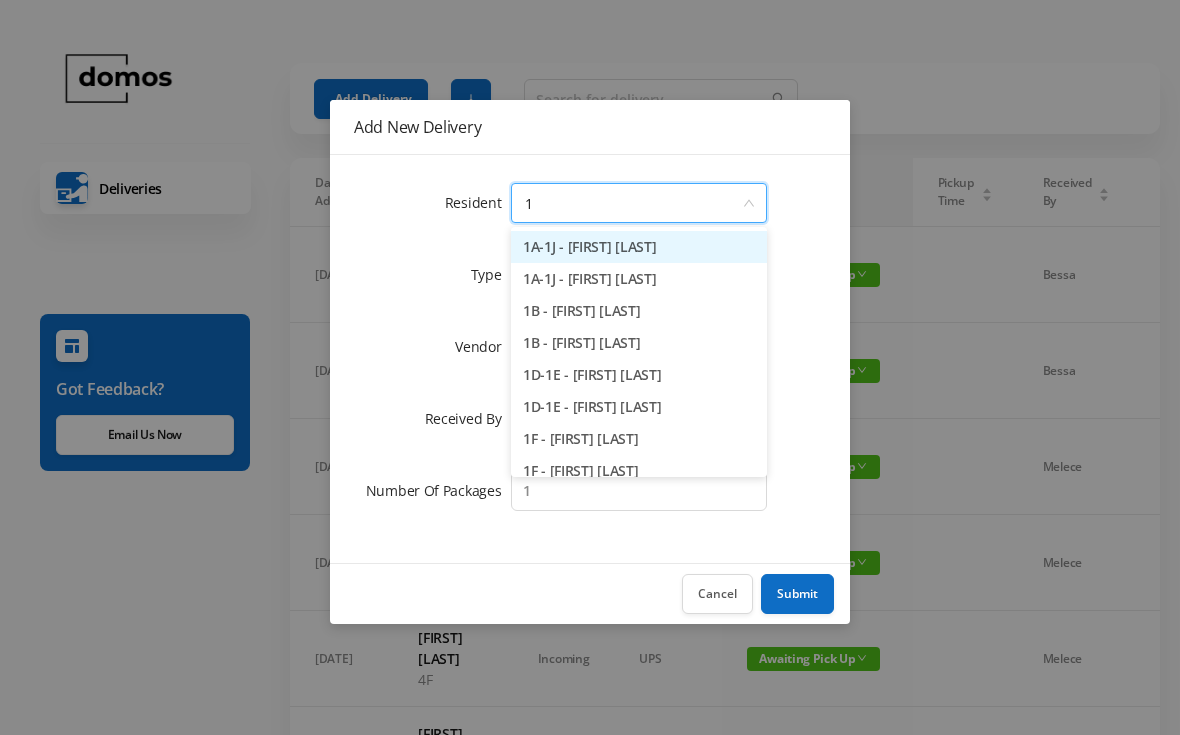 type on "1h" 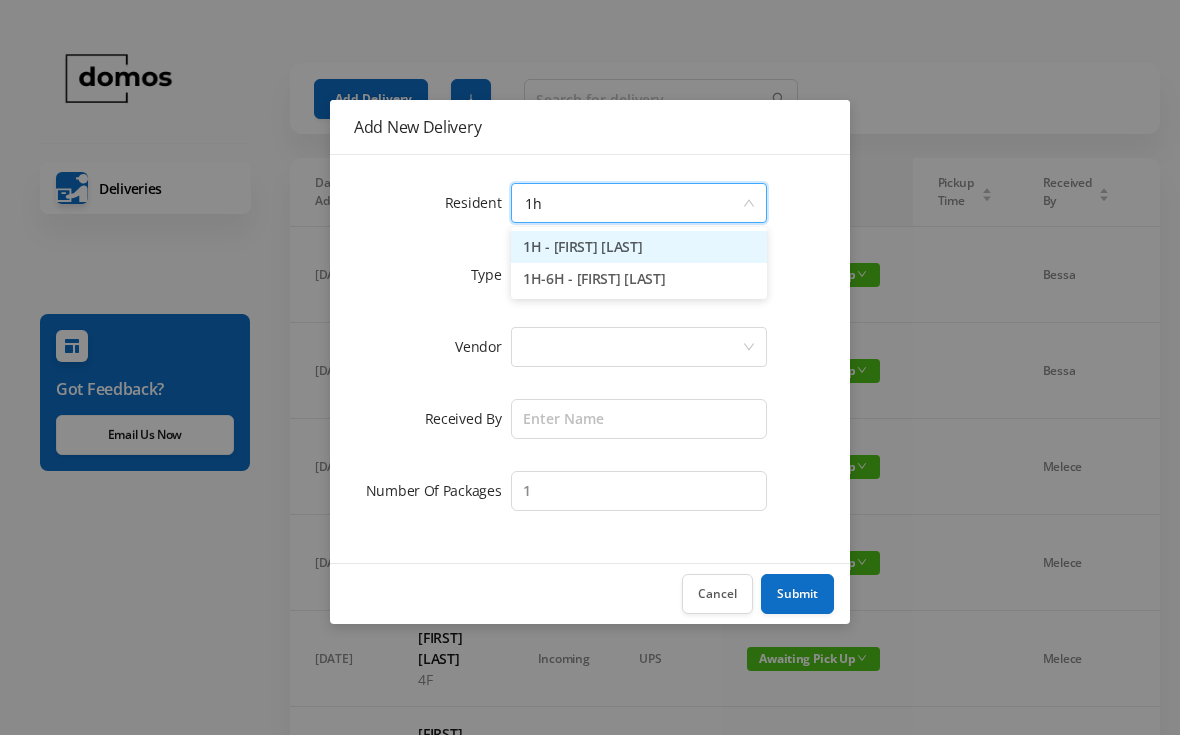 click on "1H - [FIRST] [LAST]" at bounding box center [639, 247] 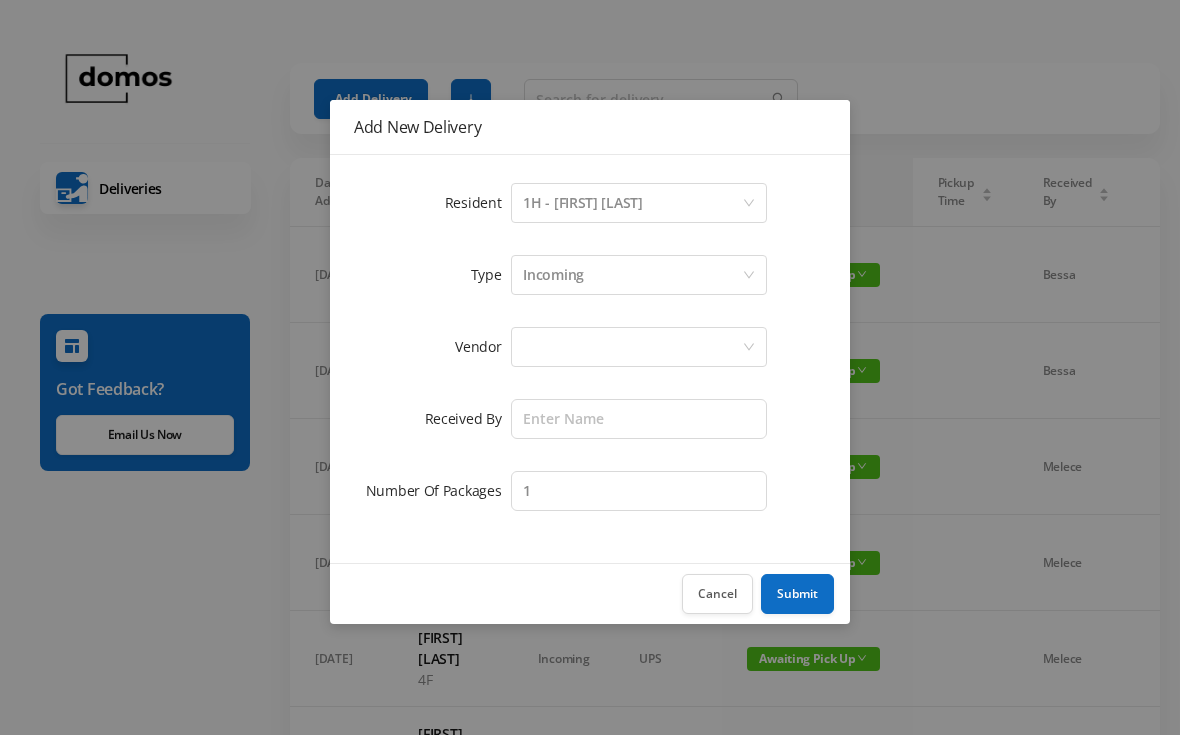 click at bounding box center [632, 347] 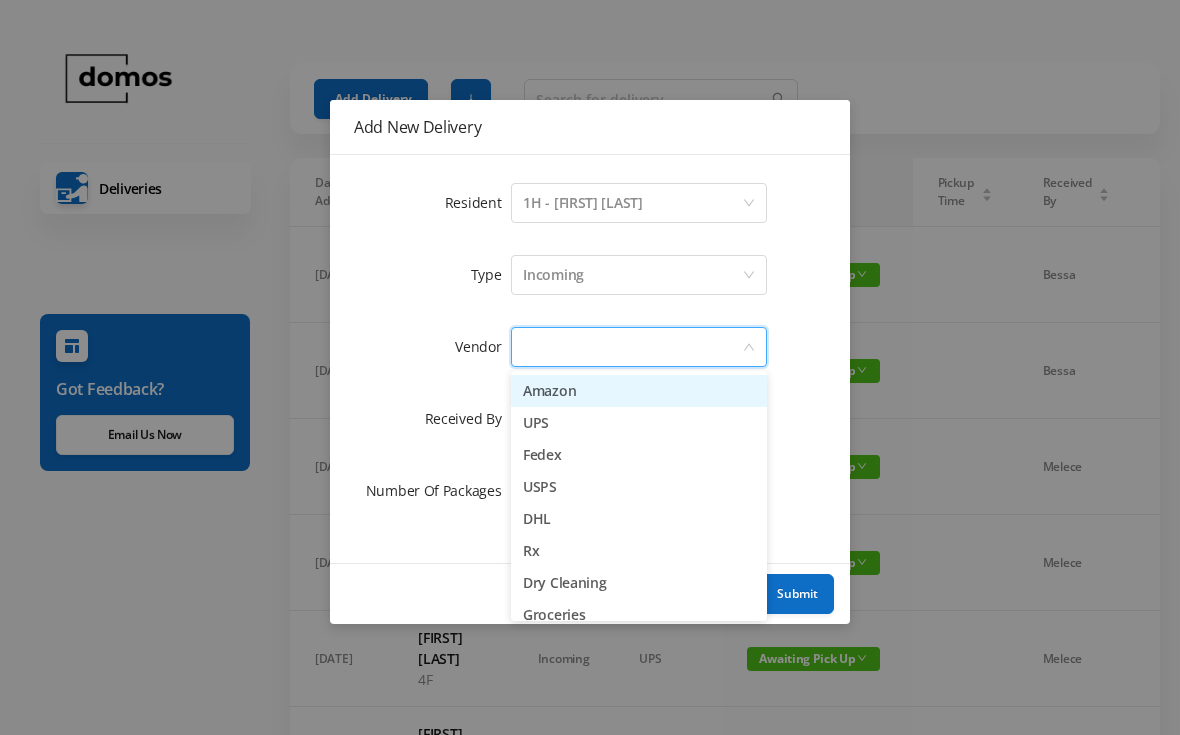 click on "Amazon" at bounding box center [639, 391] 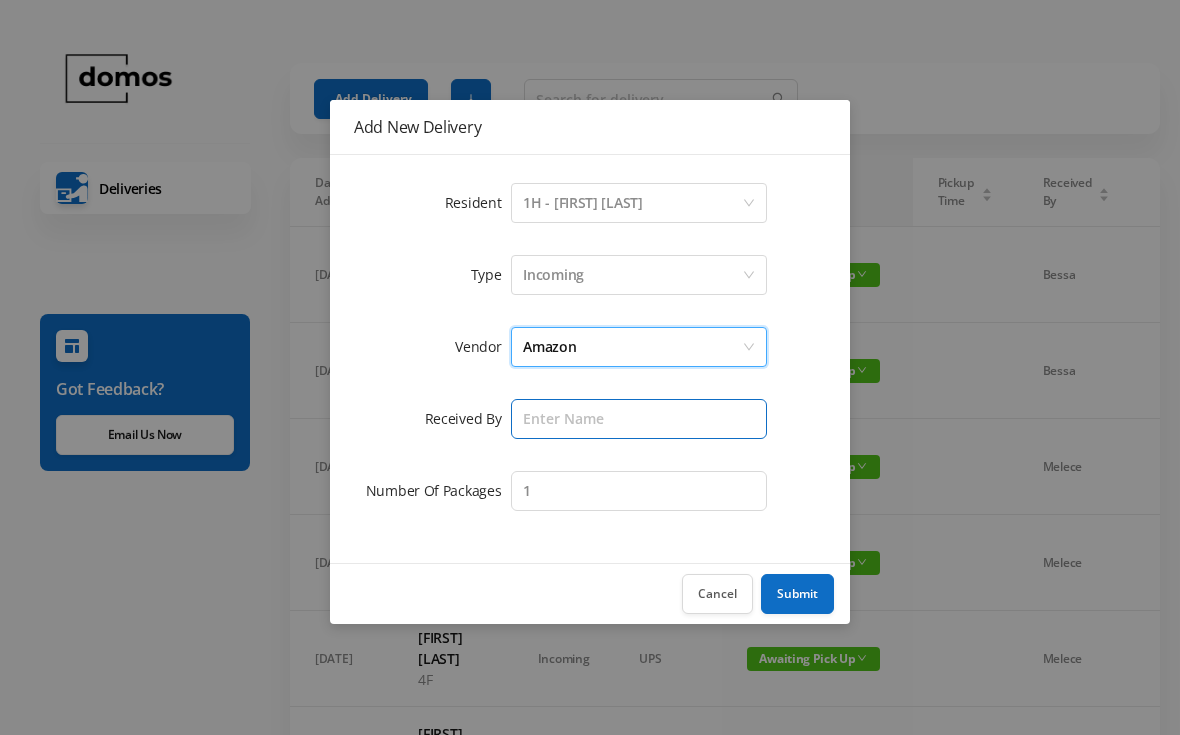 click at bounding box center [639, 419] 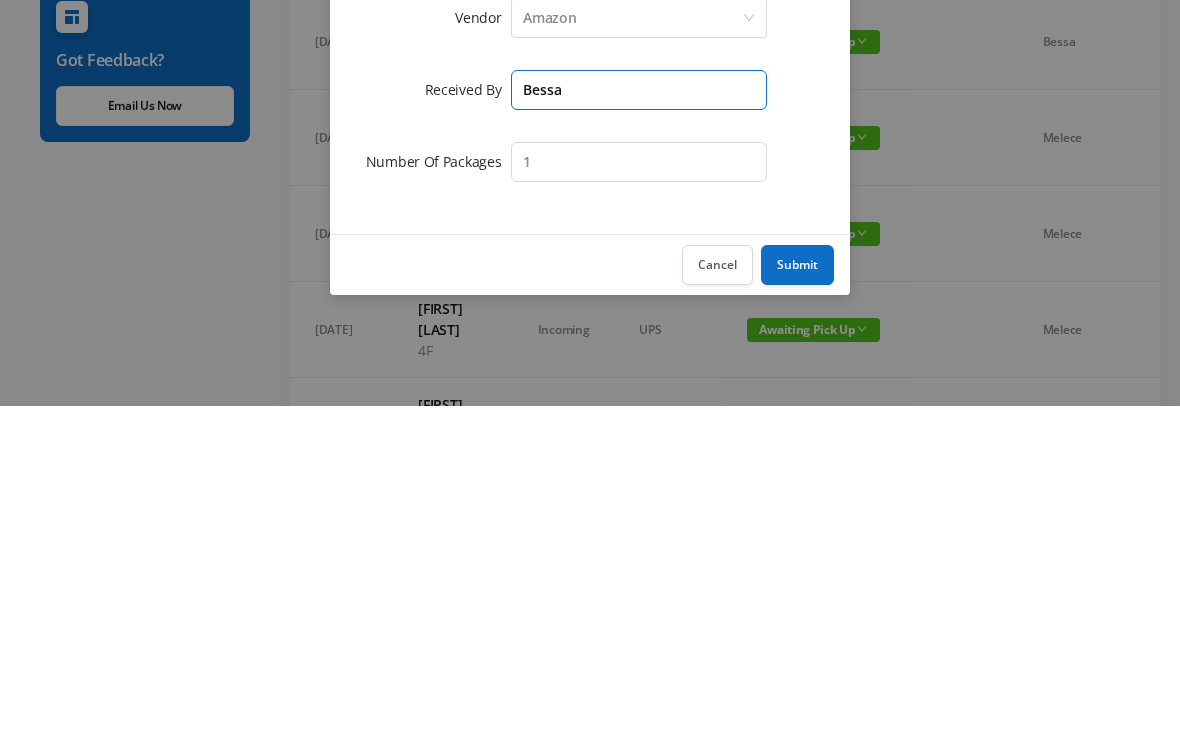 type on "Bessa" 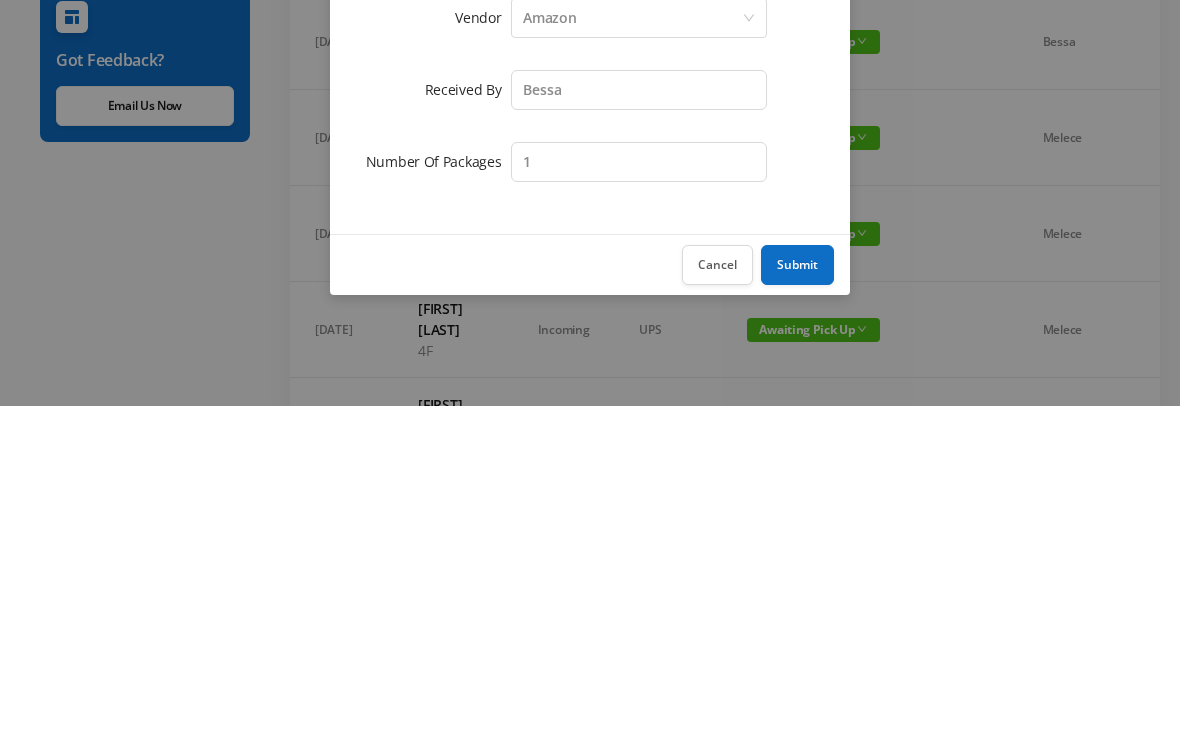 click on "Submit" at bounding box center (797, 594) 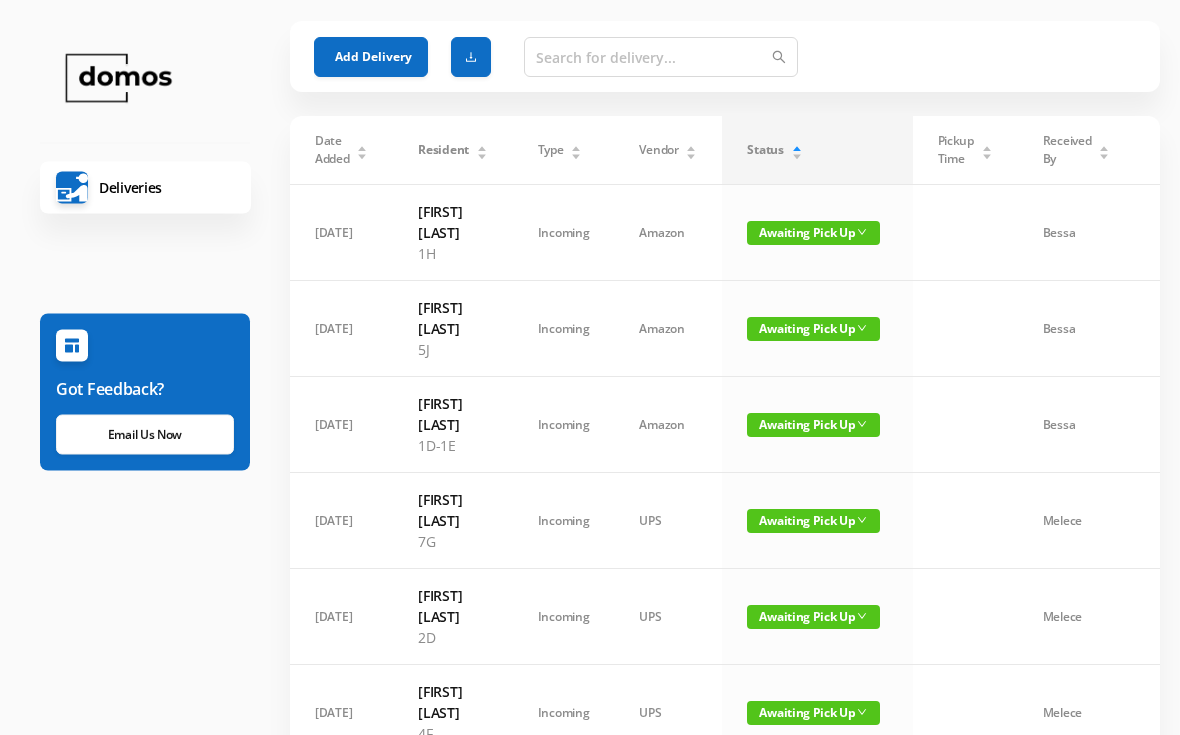 scroll, scrollTop: 0, scrollLeft: 0, axis: both 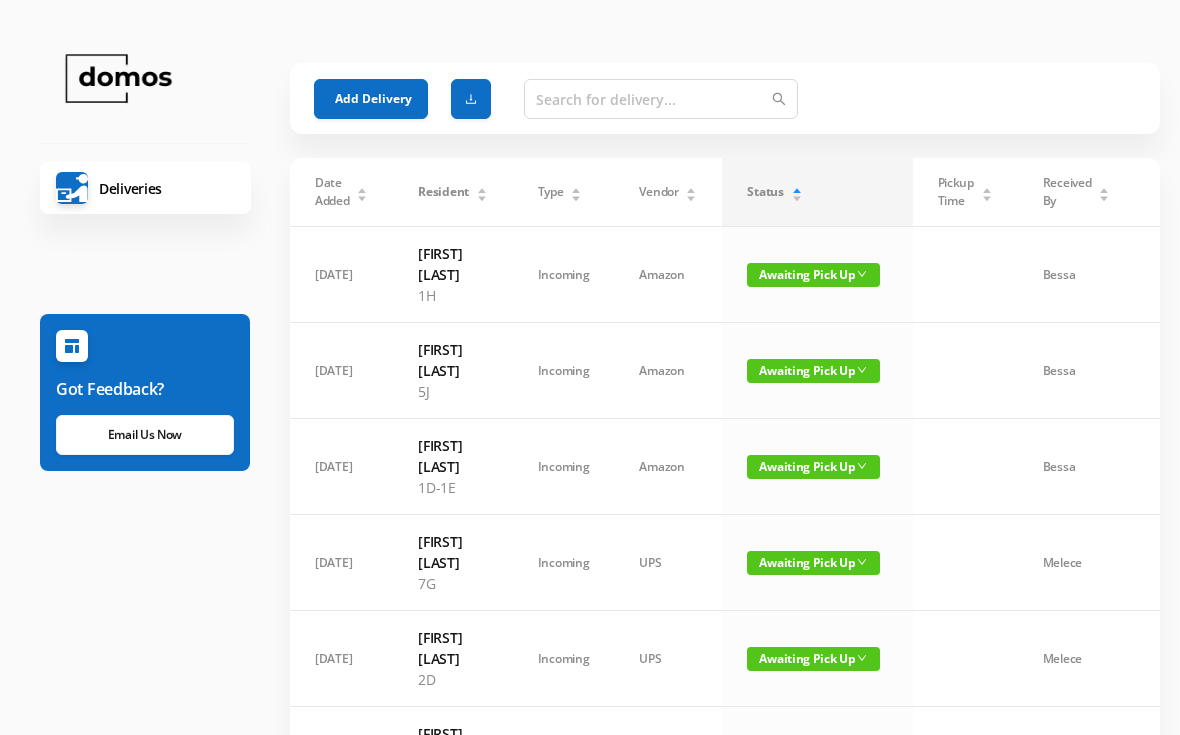 click on "Add Delivery" at bounding box center (371, 99) 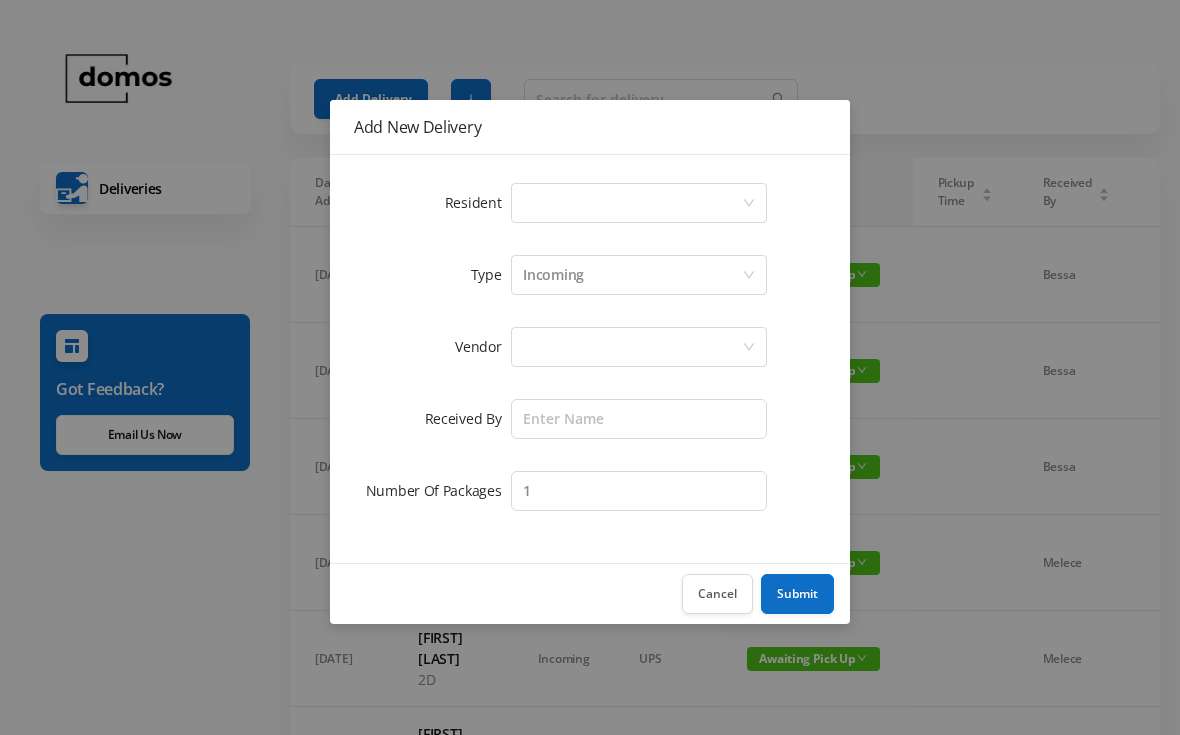 click on "Select a person" at bounding box center (632, 203) 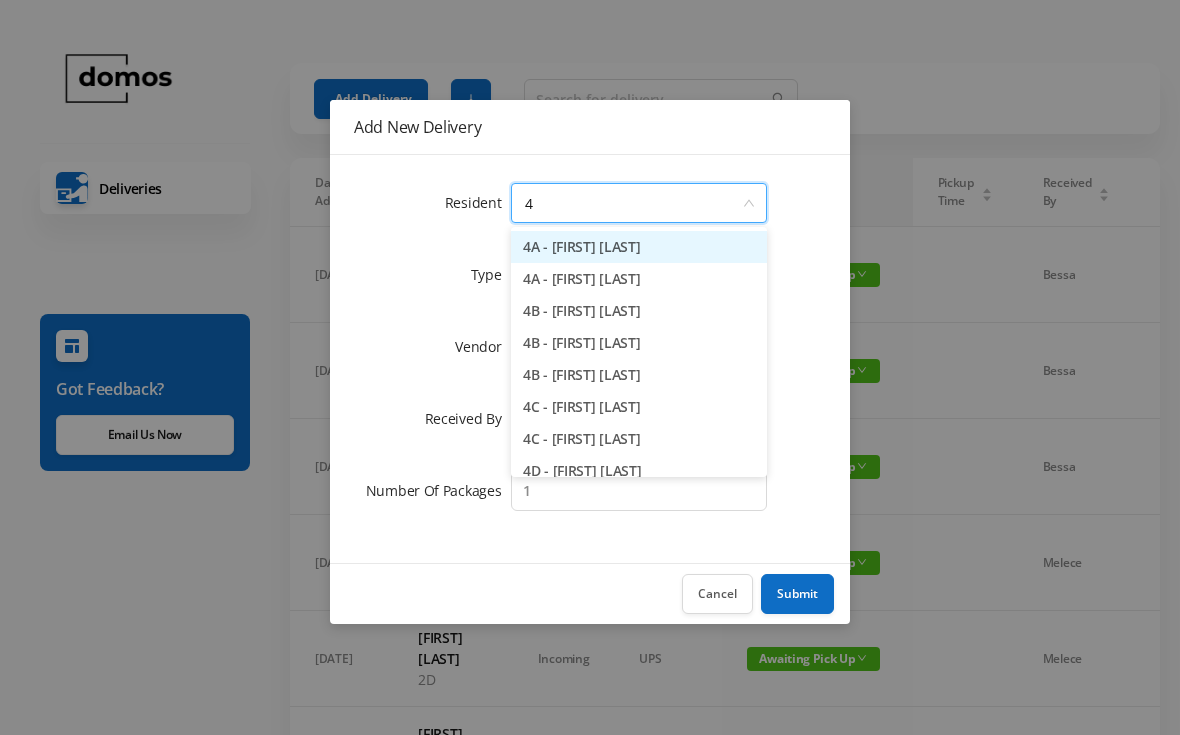 type on "4e" 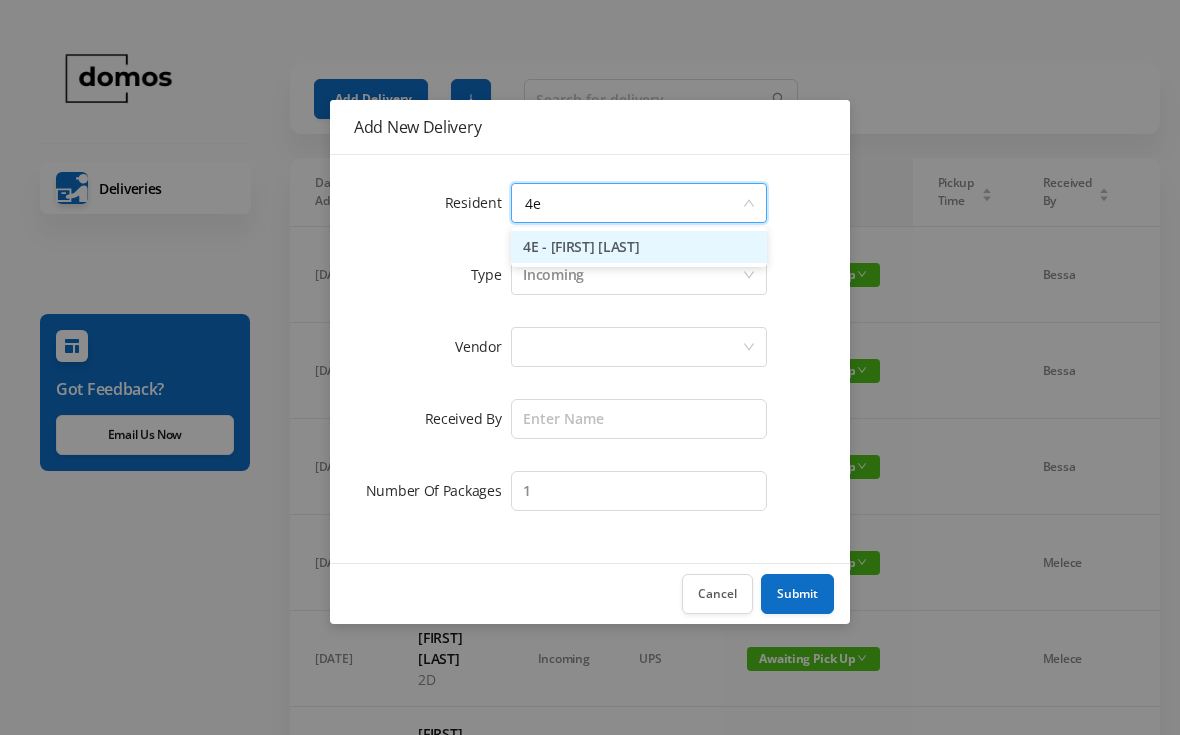 click on "4E - [FIRST] [LAST]" at bounding box center (639, 247) 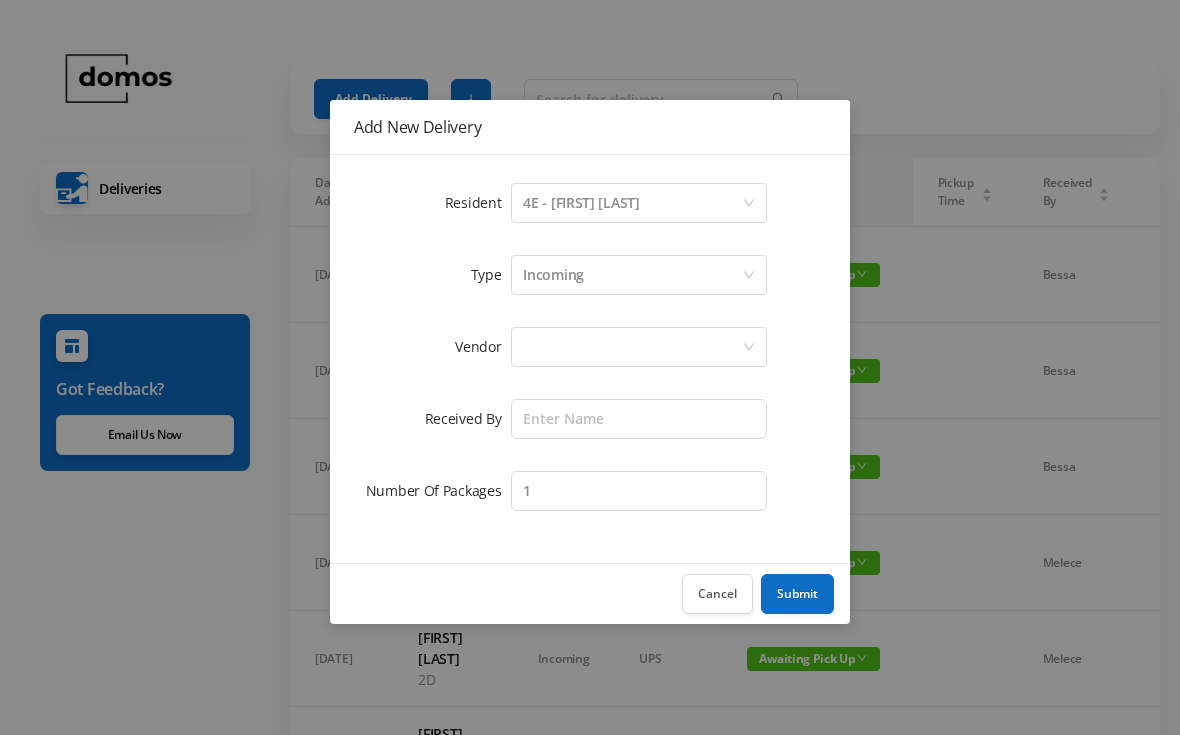 click at bounding box center (632, 347) 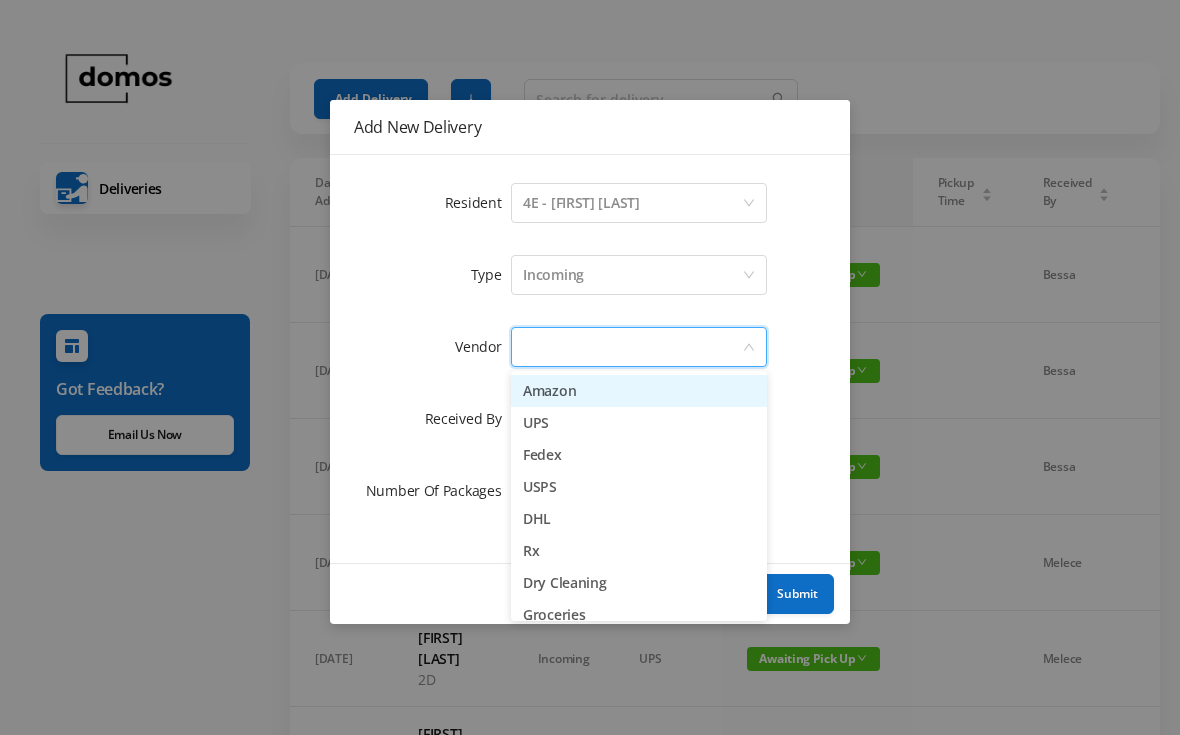 click on "Amazon" at bounding box center (639, 391) 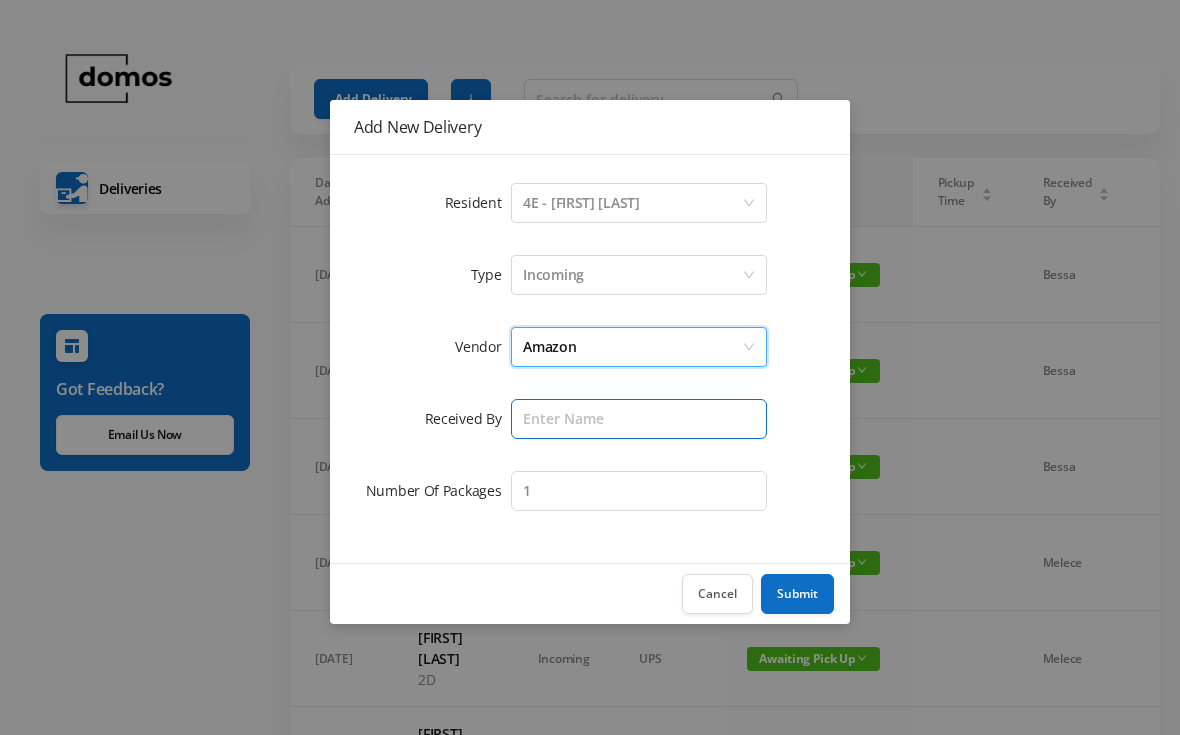click at bounding box center [639, 419] 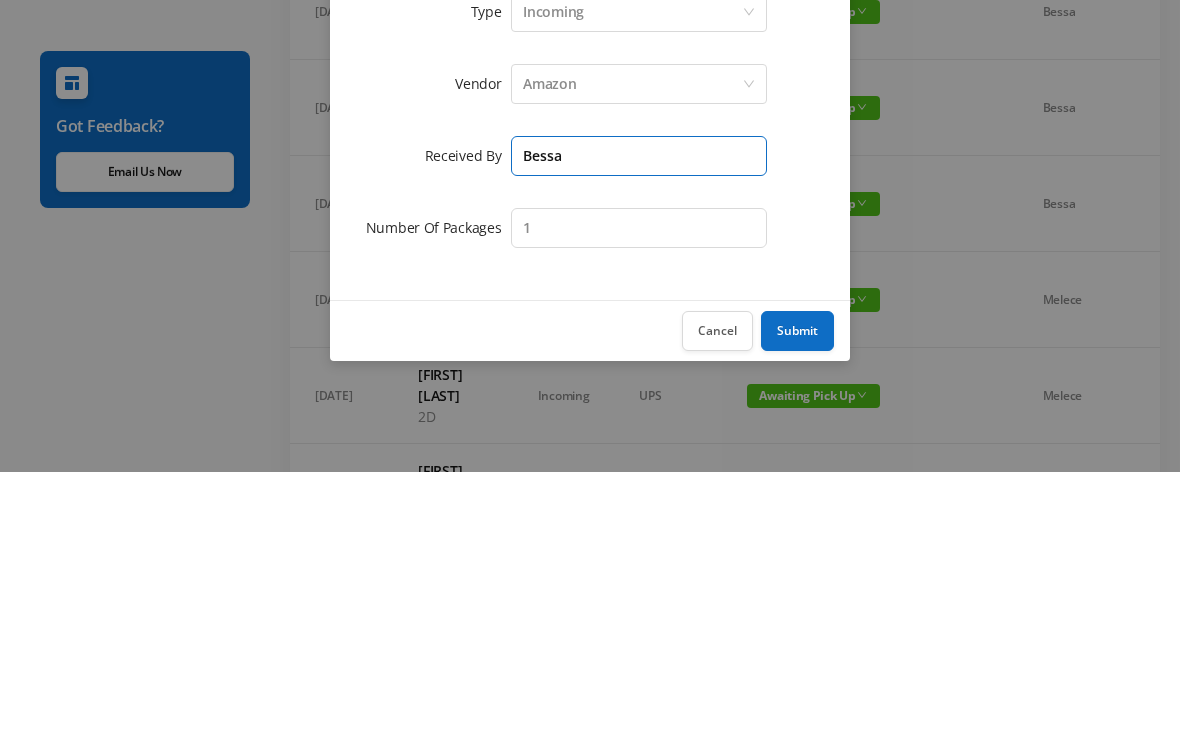 type on "Bessa" 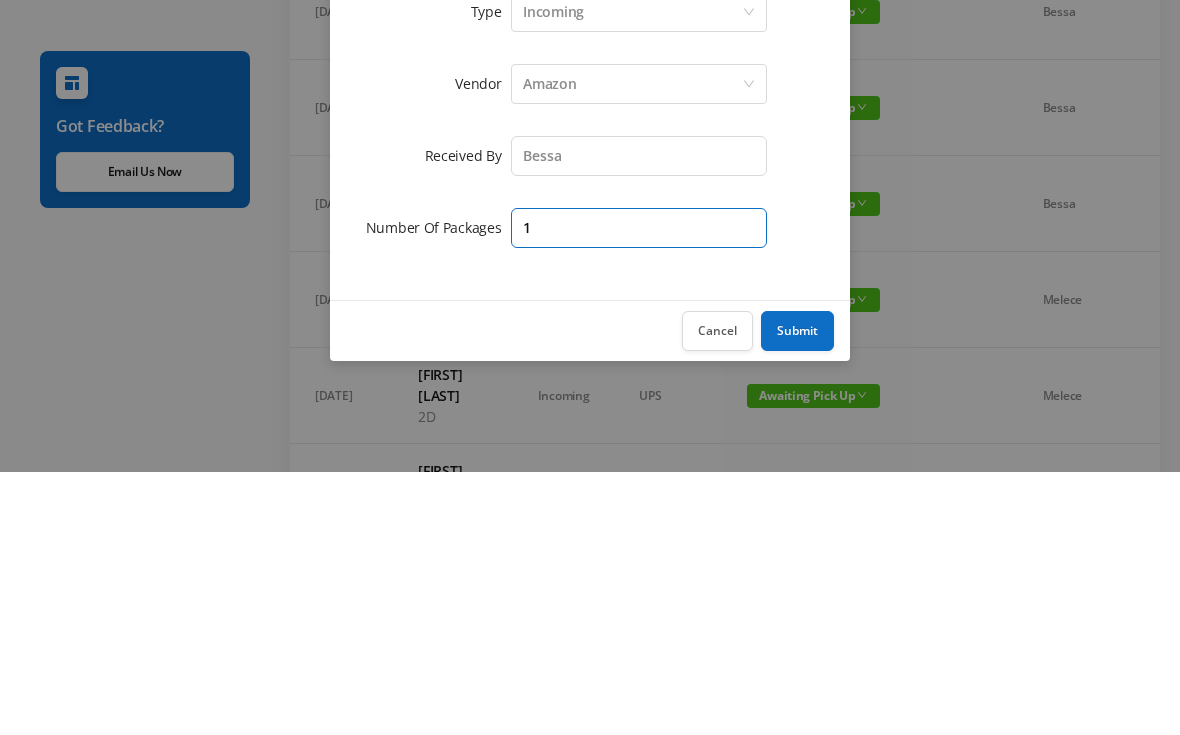click on "1" at bounding box center (639, 491) 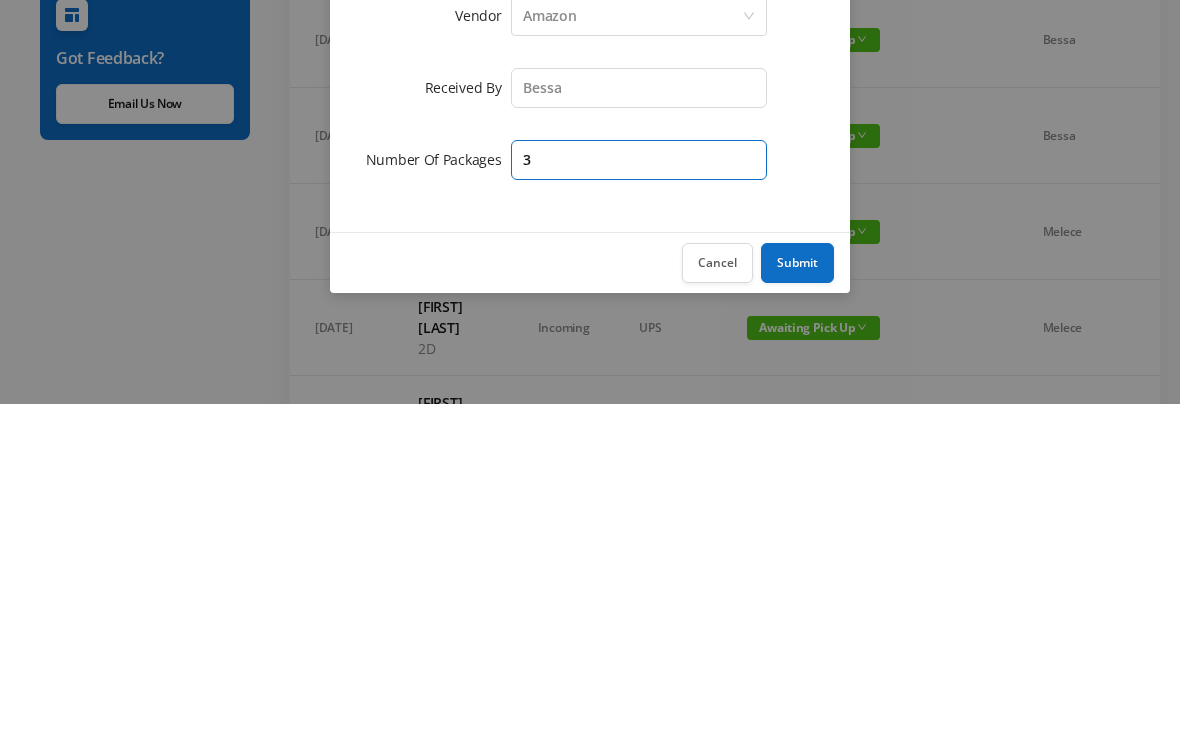 type on "3" 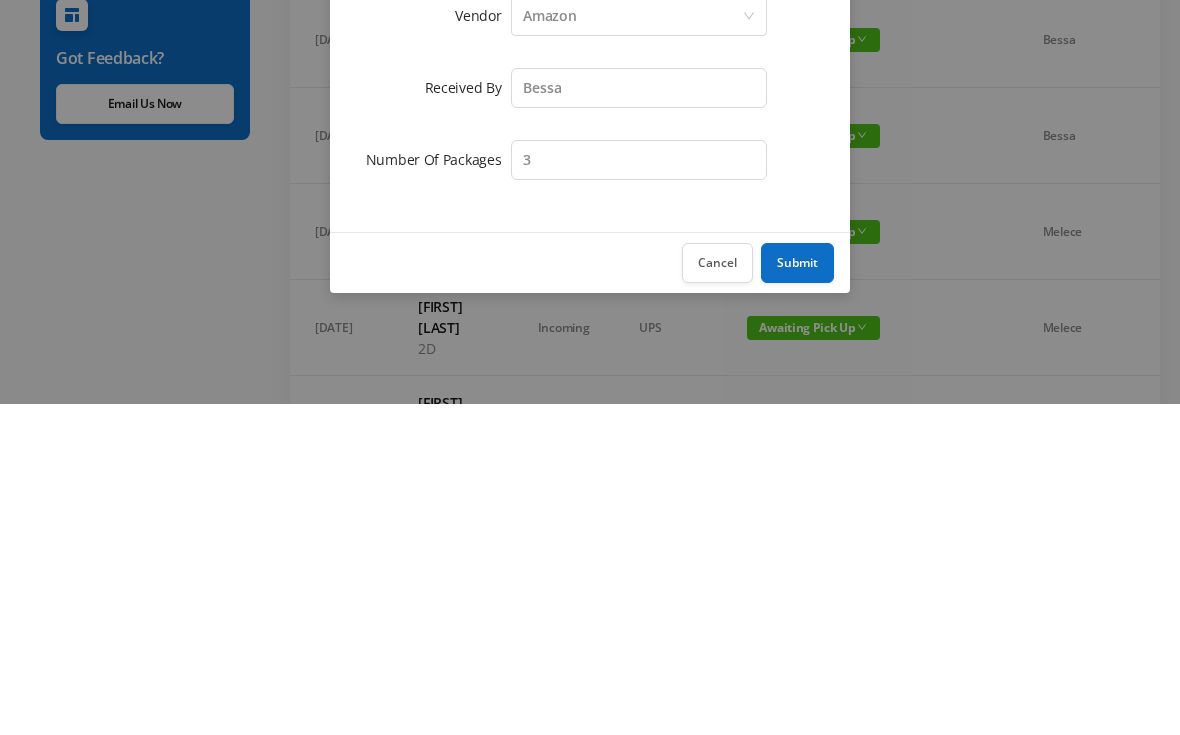 click on "Submit" at bounding box center (797, 594) 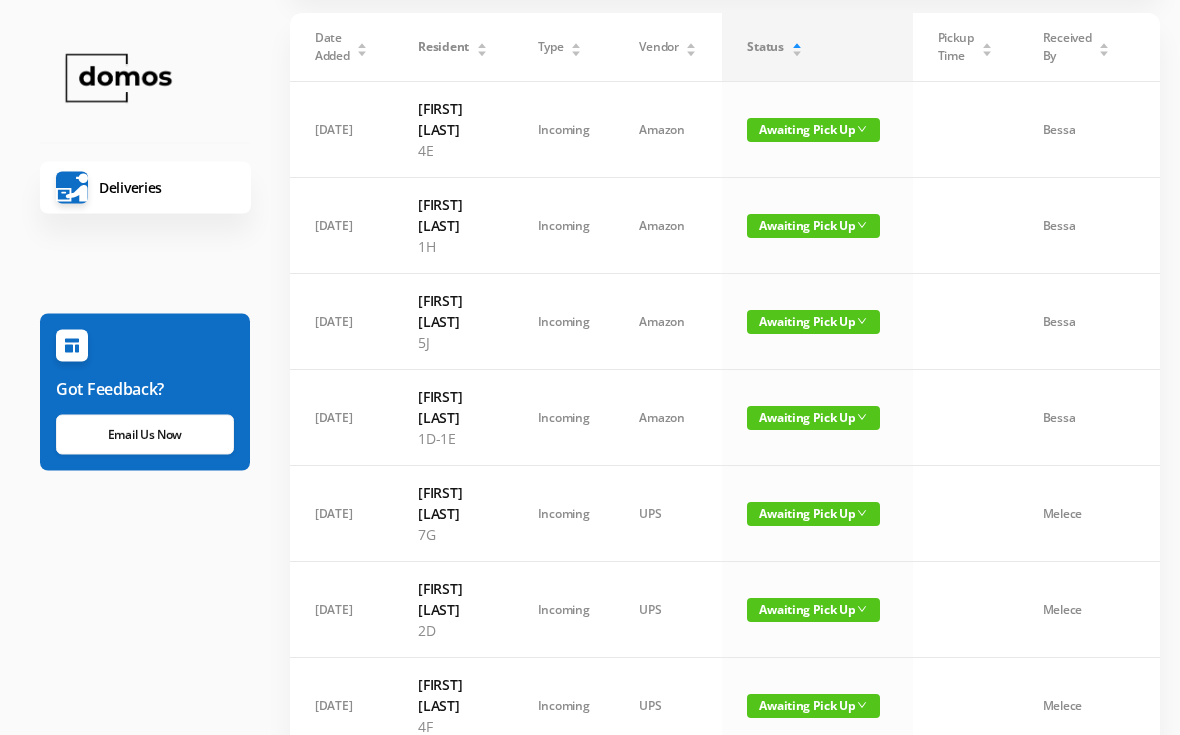 scroll, scrollTop: 145, scrollLeft: 0, axis: vertical 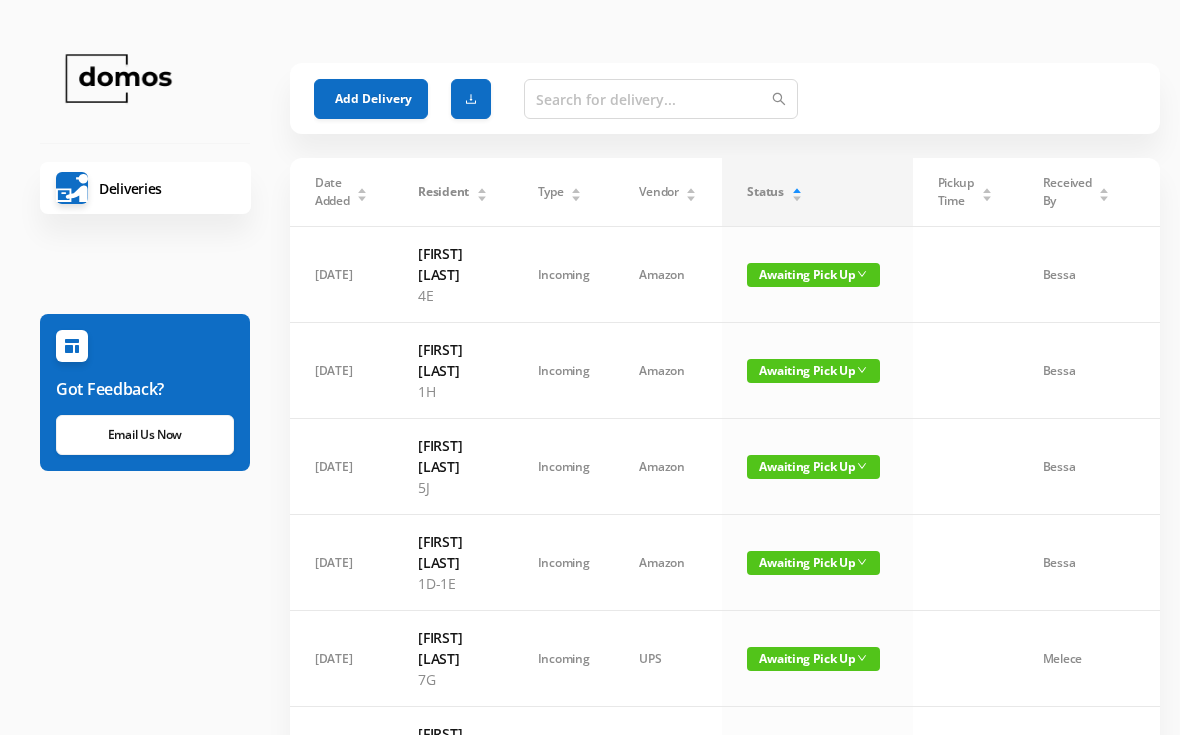 click on "Add Delivery" at bounding box center [371, 99] 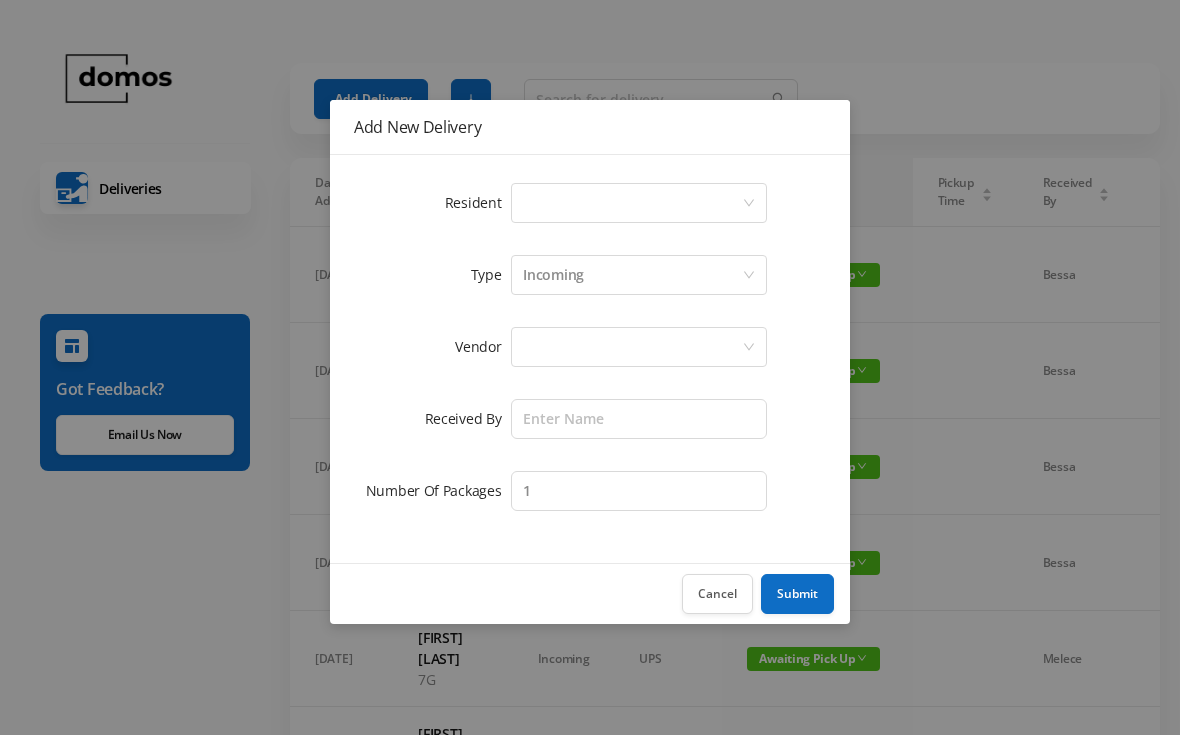 click on "Select a person" at bounding box center (632, 203) 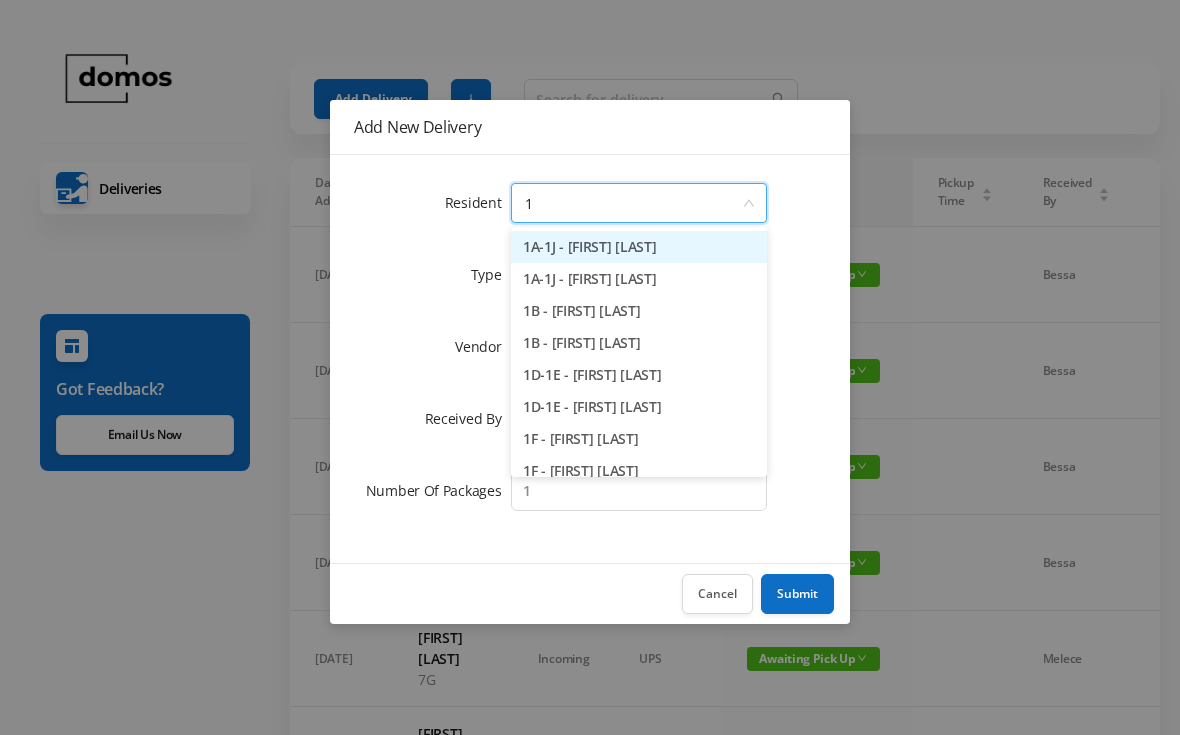 type on "1h" 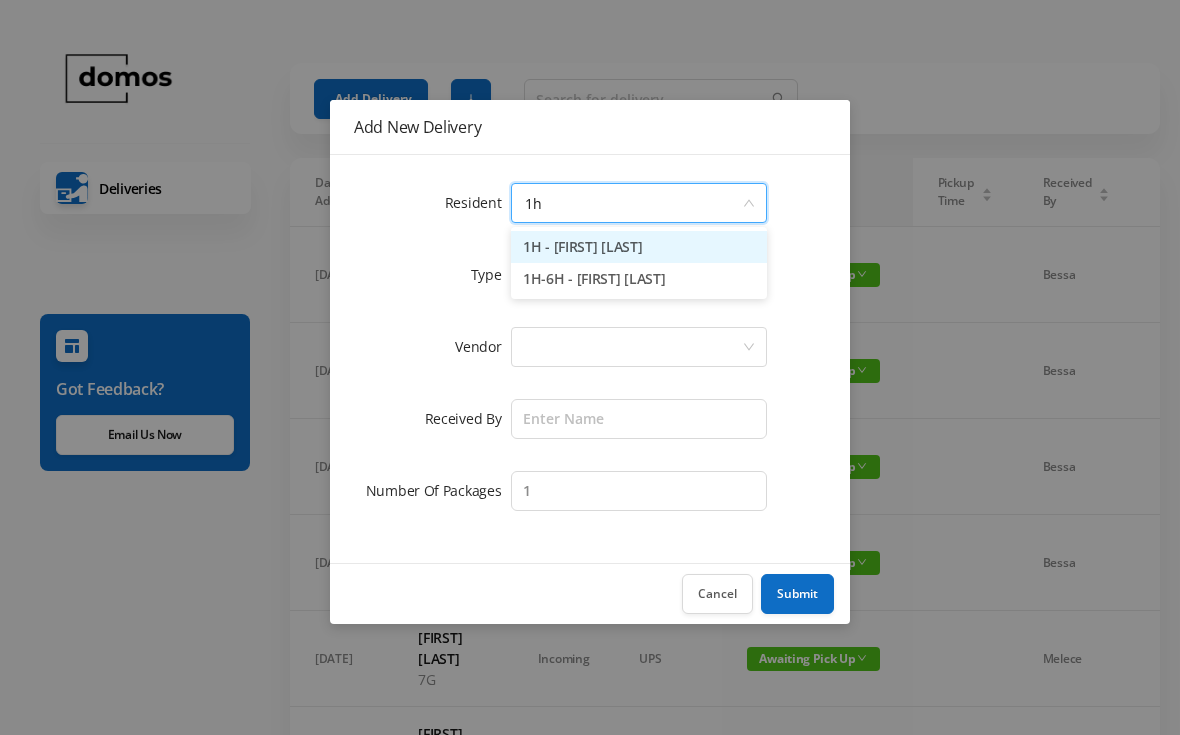 click on "1H - [FIRST] [LAST]" at bounding box center (639, 247) 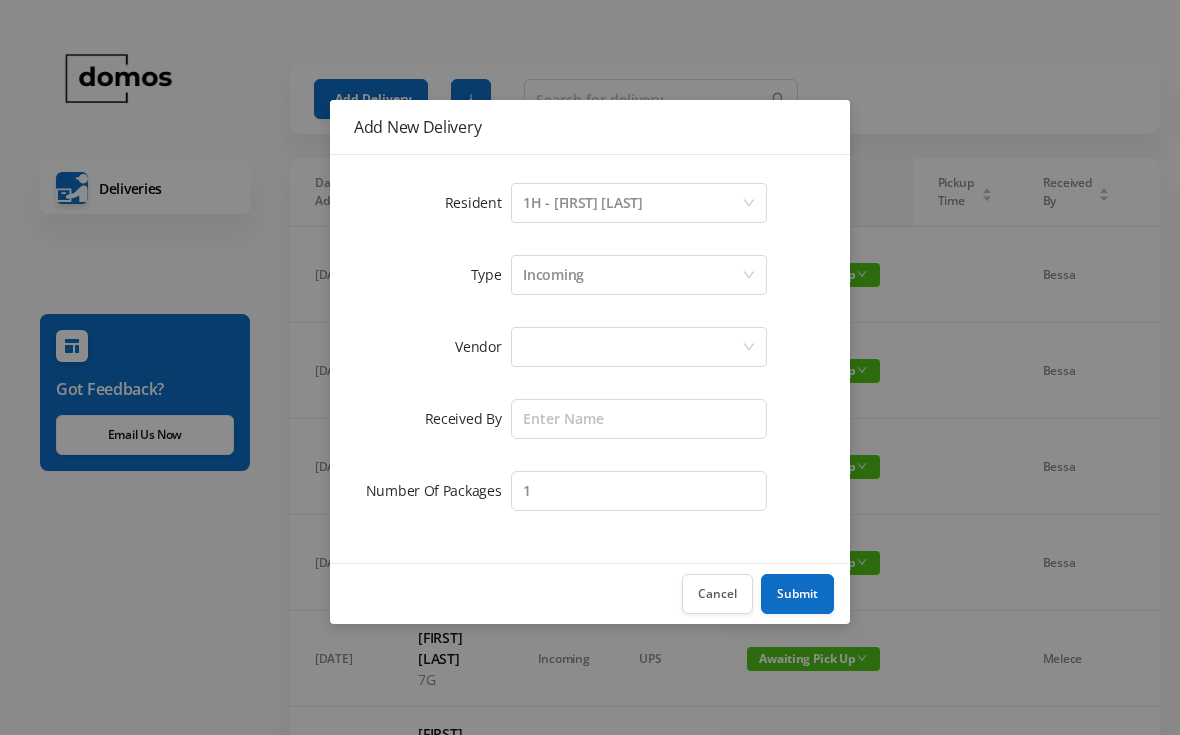 click at bounding box center (632, 347) 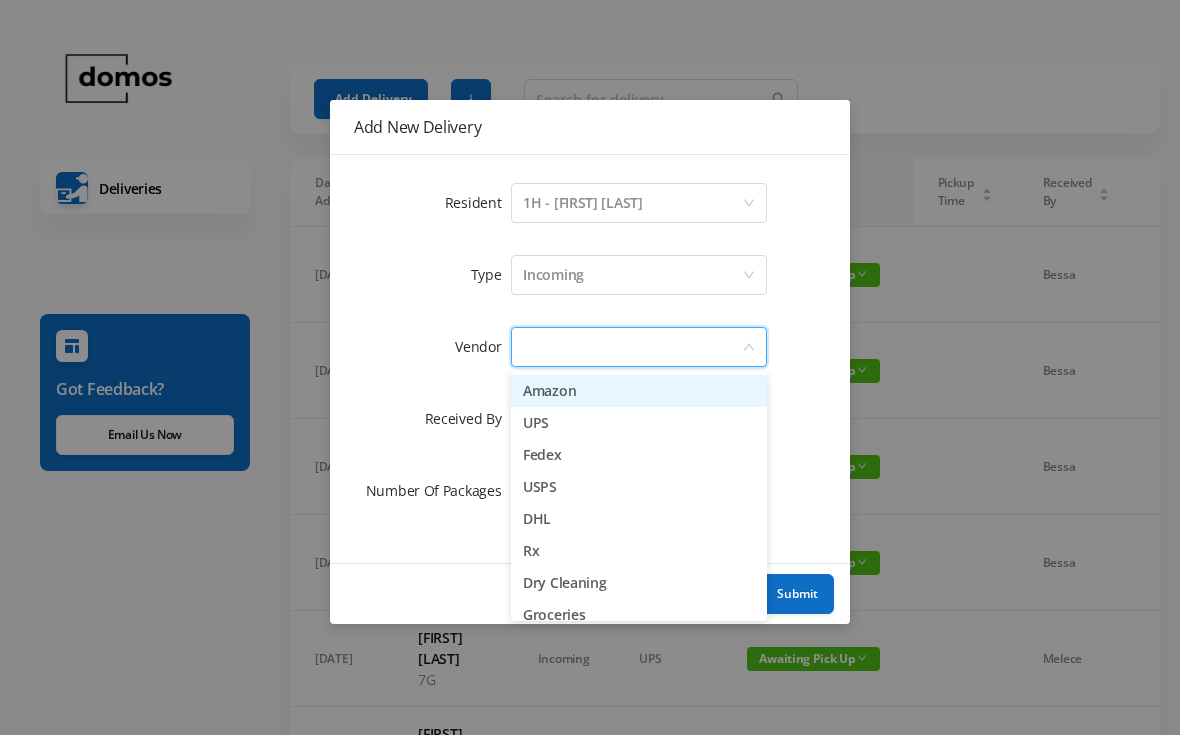click on "Amazon" at bounding box center (639, 391) 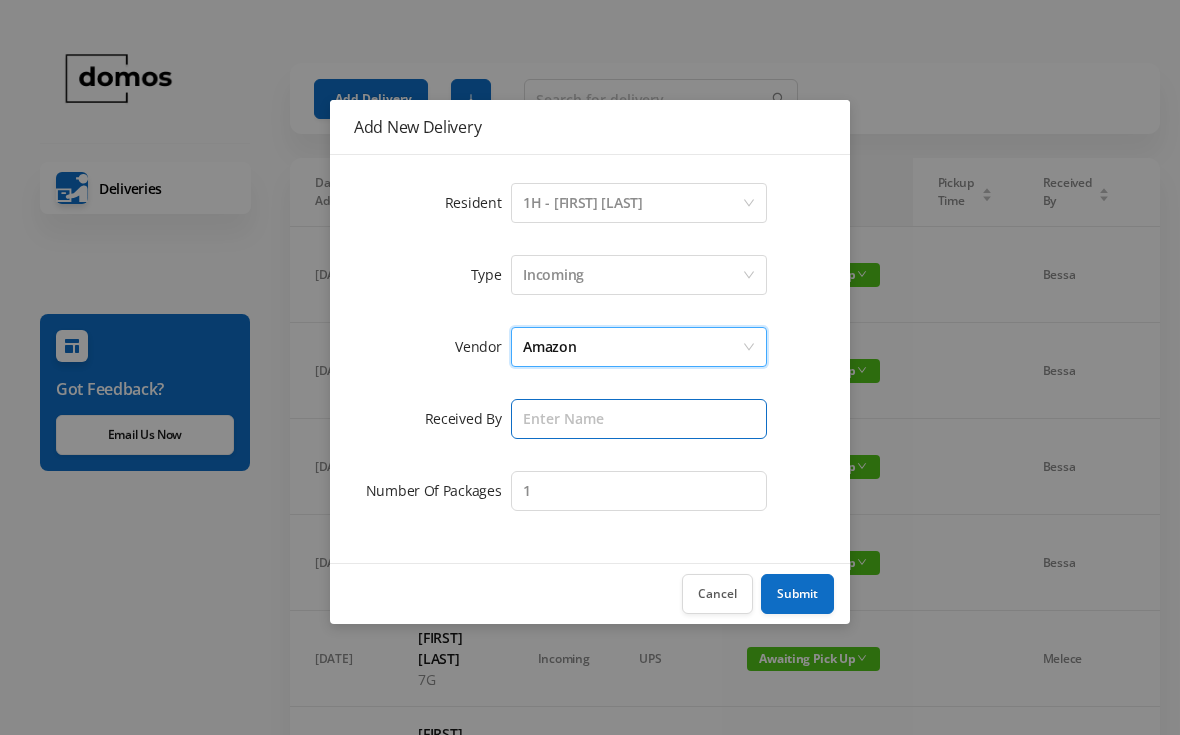 click at bounding box center [639, 419] 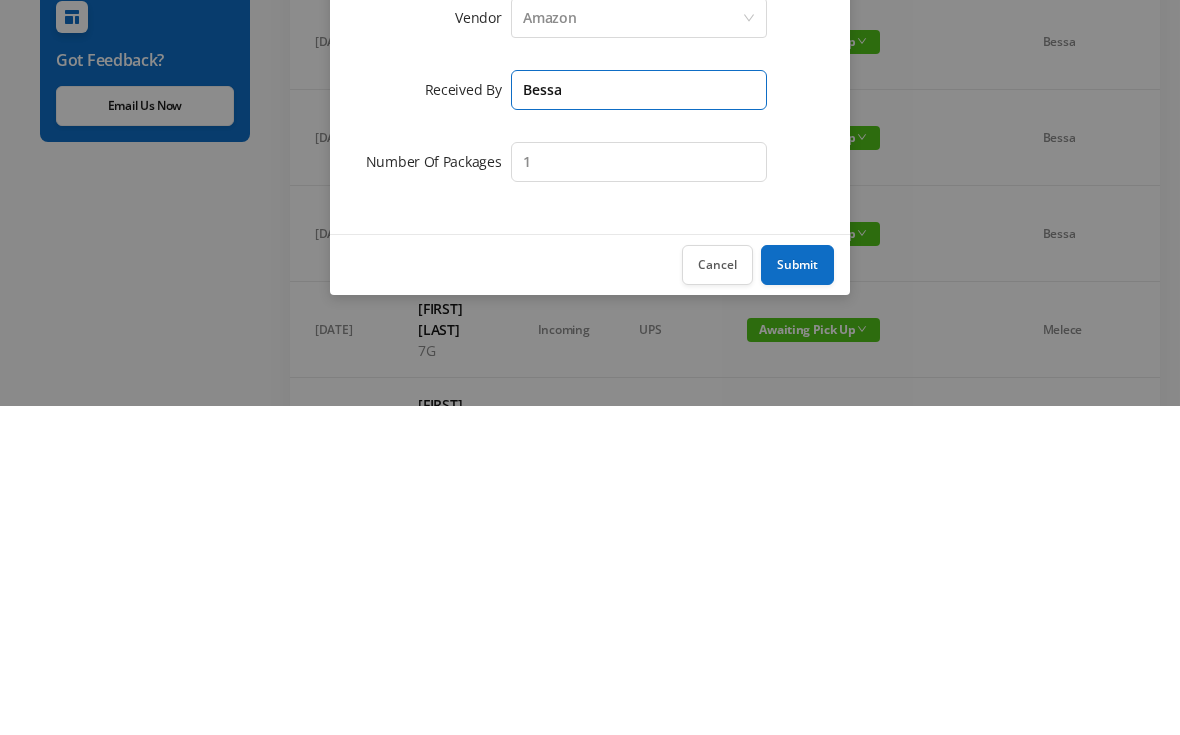 type on "Bessa" 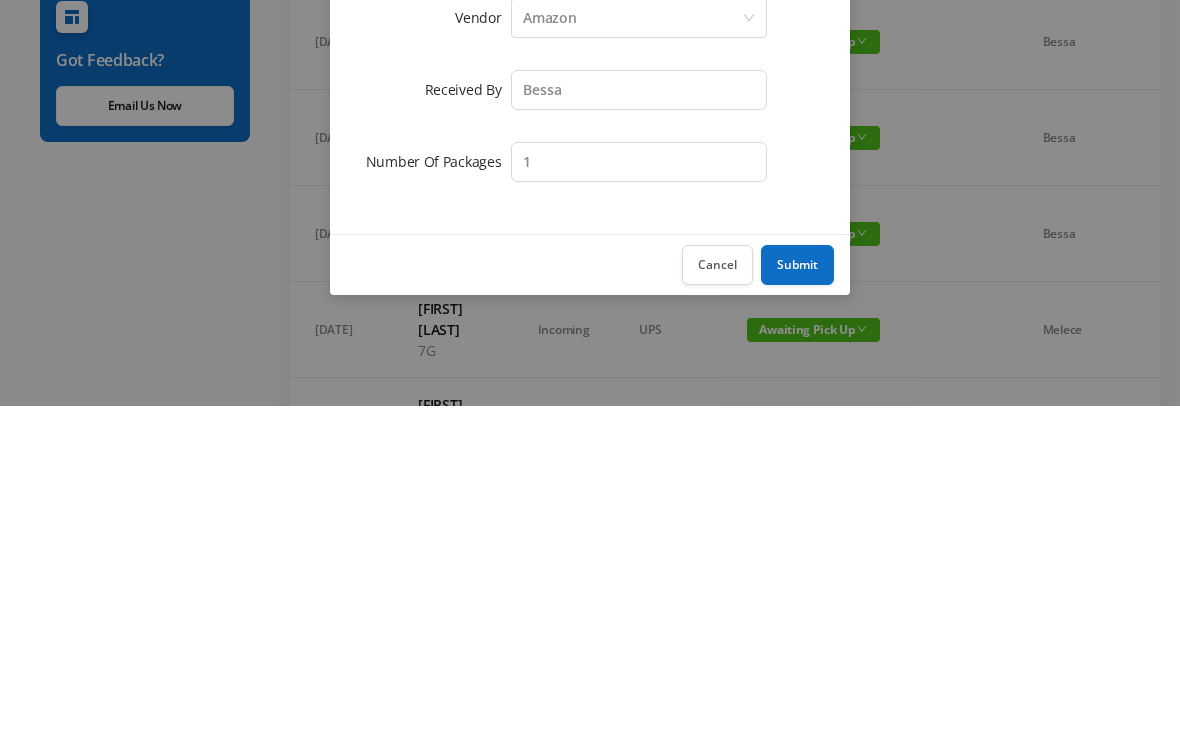 click on "Submit" at bounding box center (797, 594) 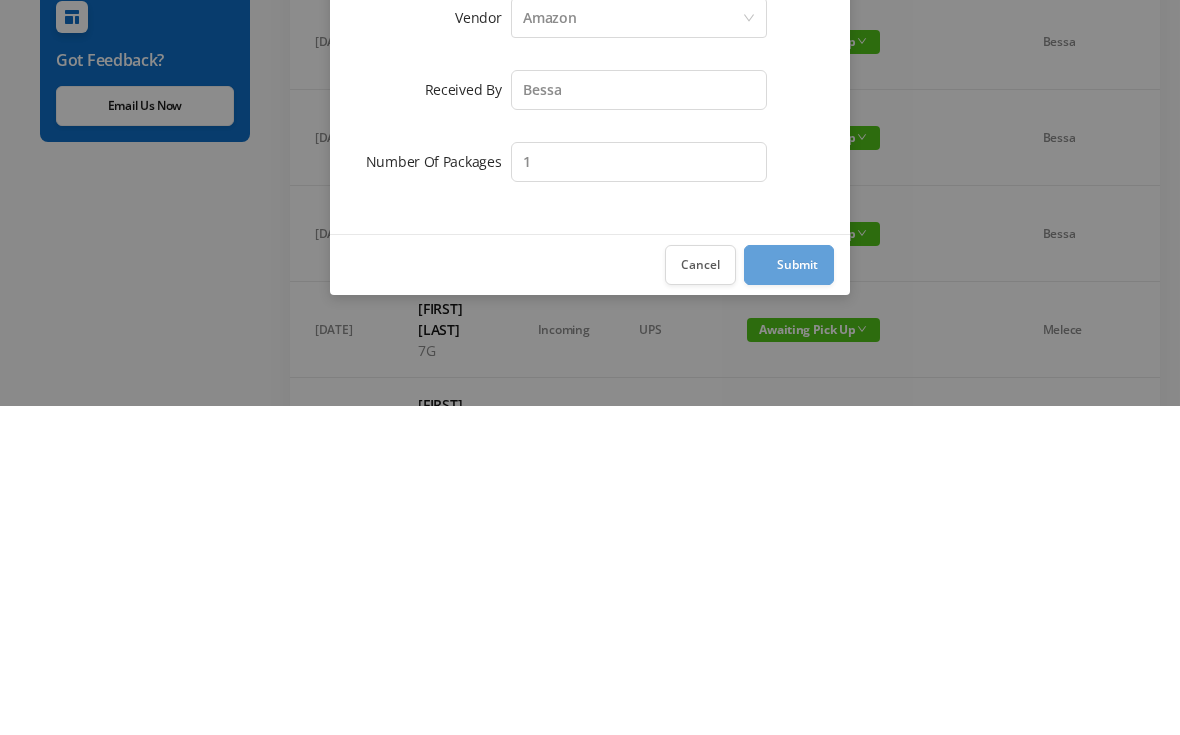 scroll, scrollTop: 329, scrollLeft: 0, axis: vertical 